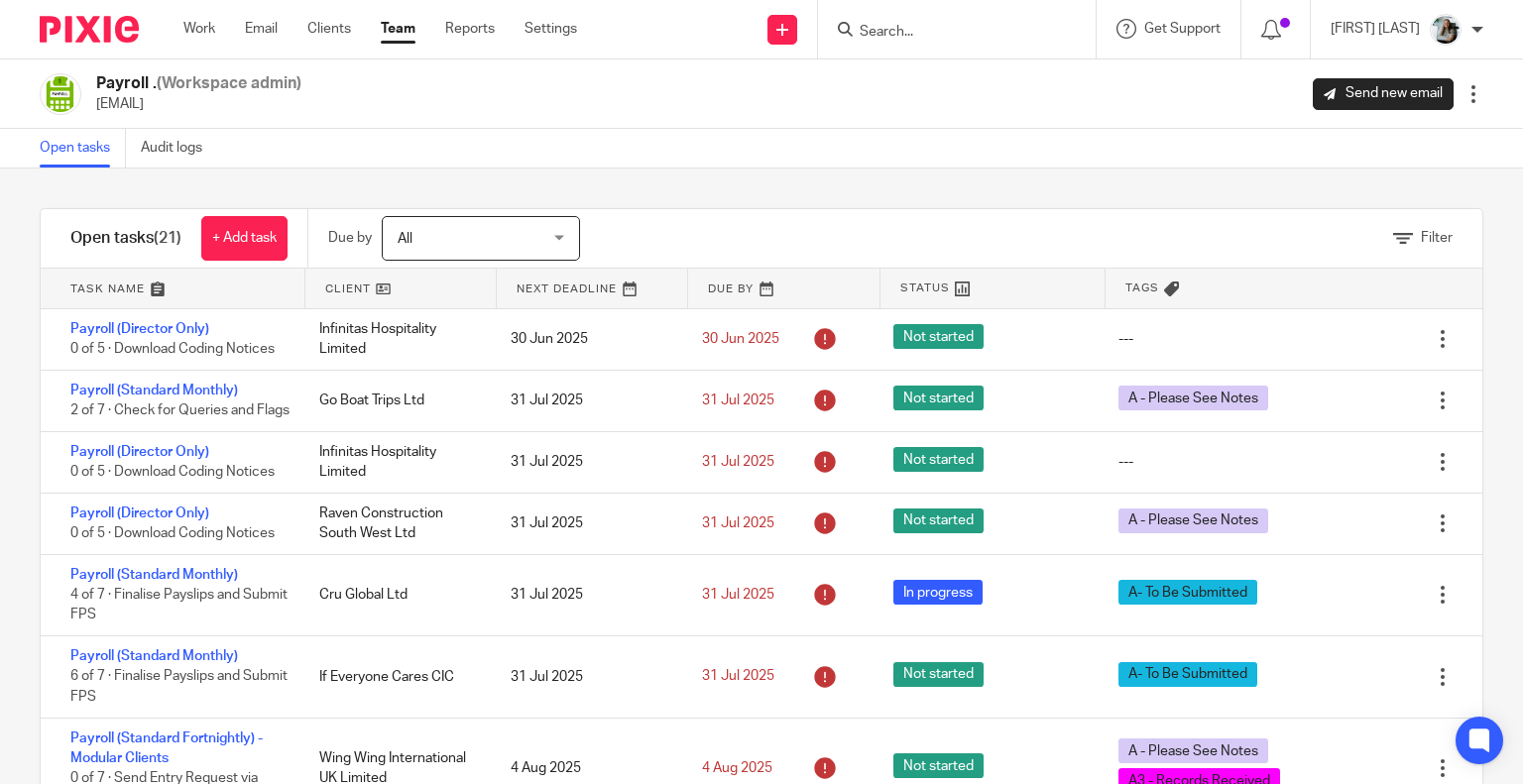 scroll, scrollTop: 0, scrollLeft: 0, axis: both 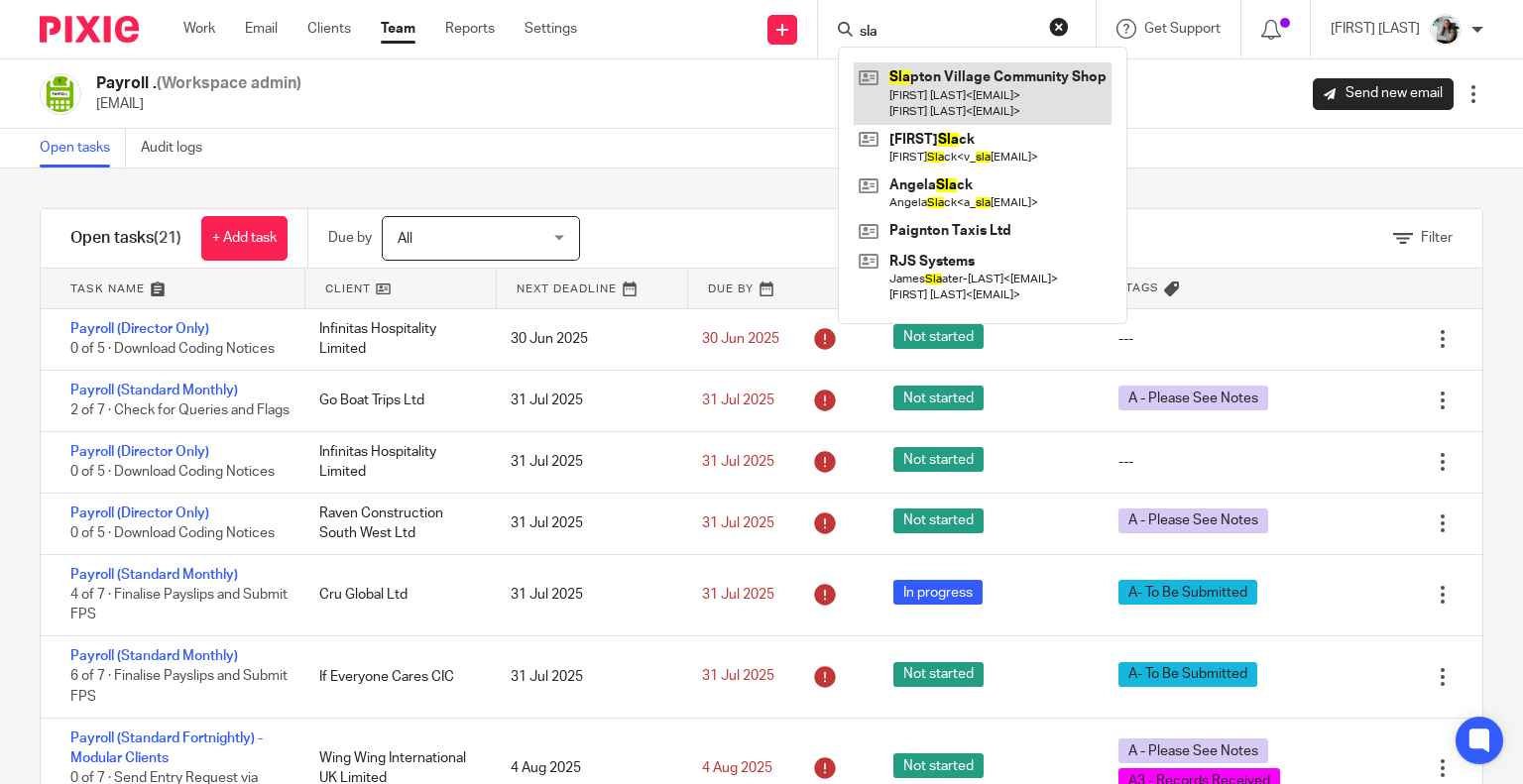 type on "sla" 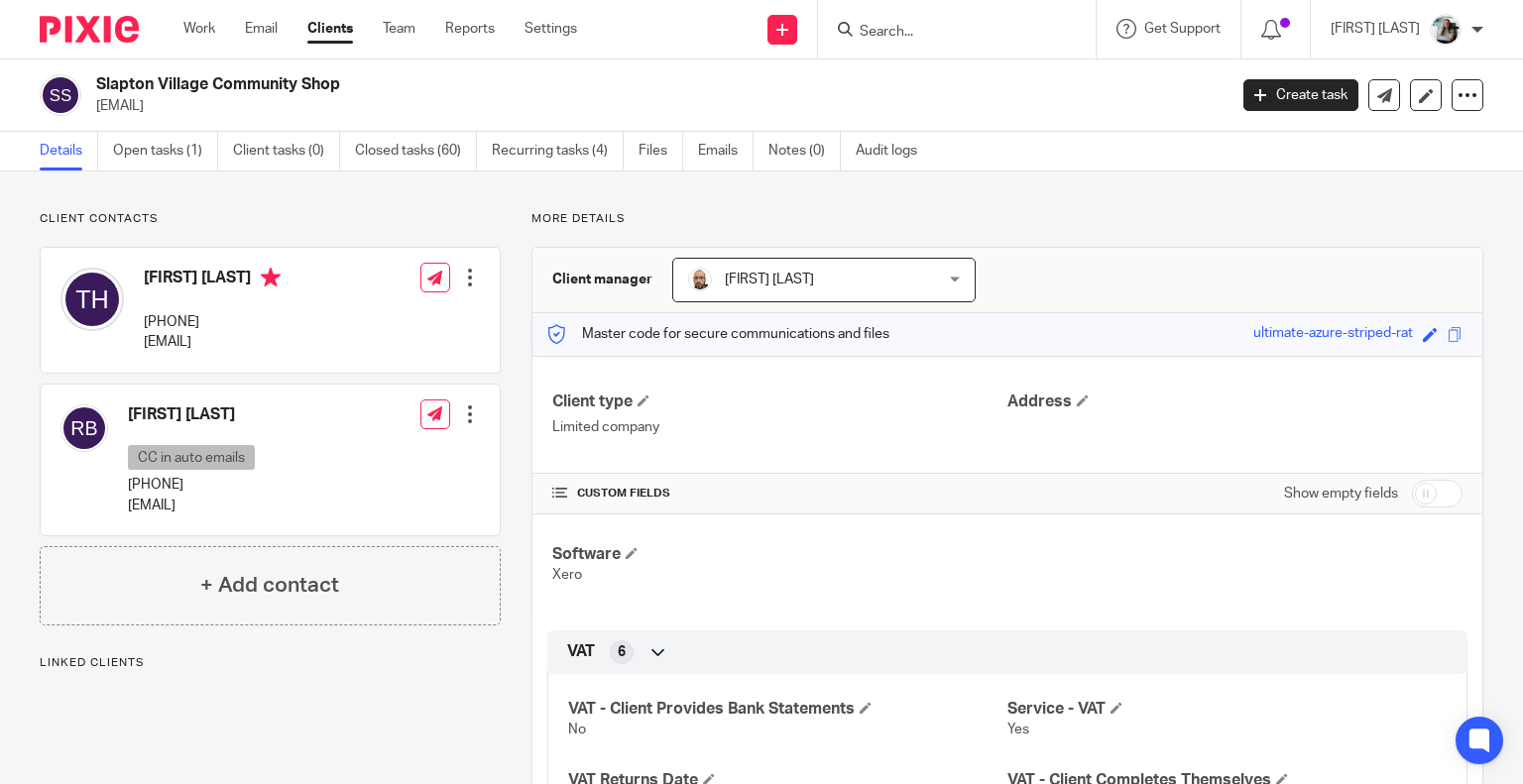 scroll, scrollTop: 0, scrollLeft: 0, axis: both 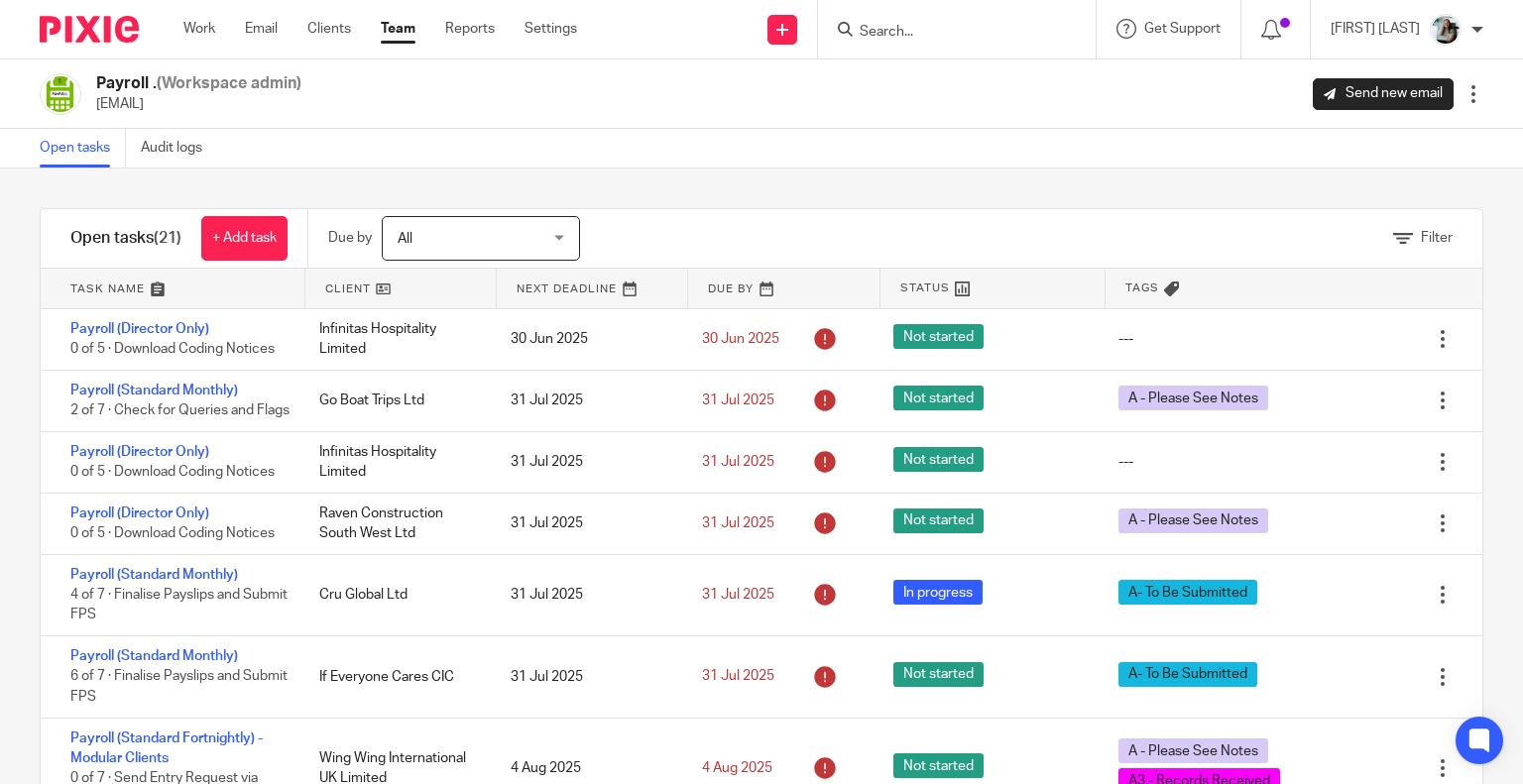 click at bounding box center [947, 33] 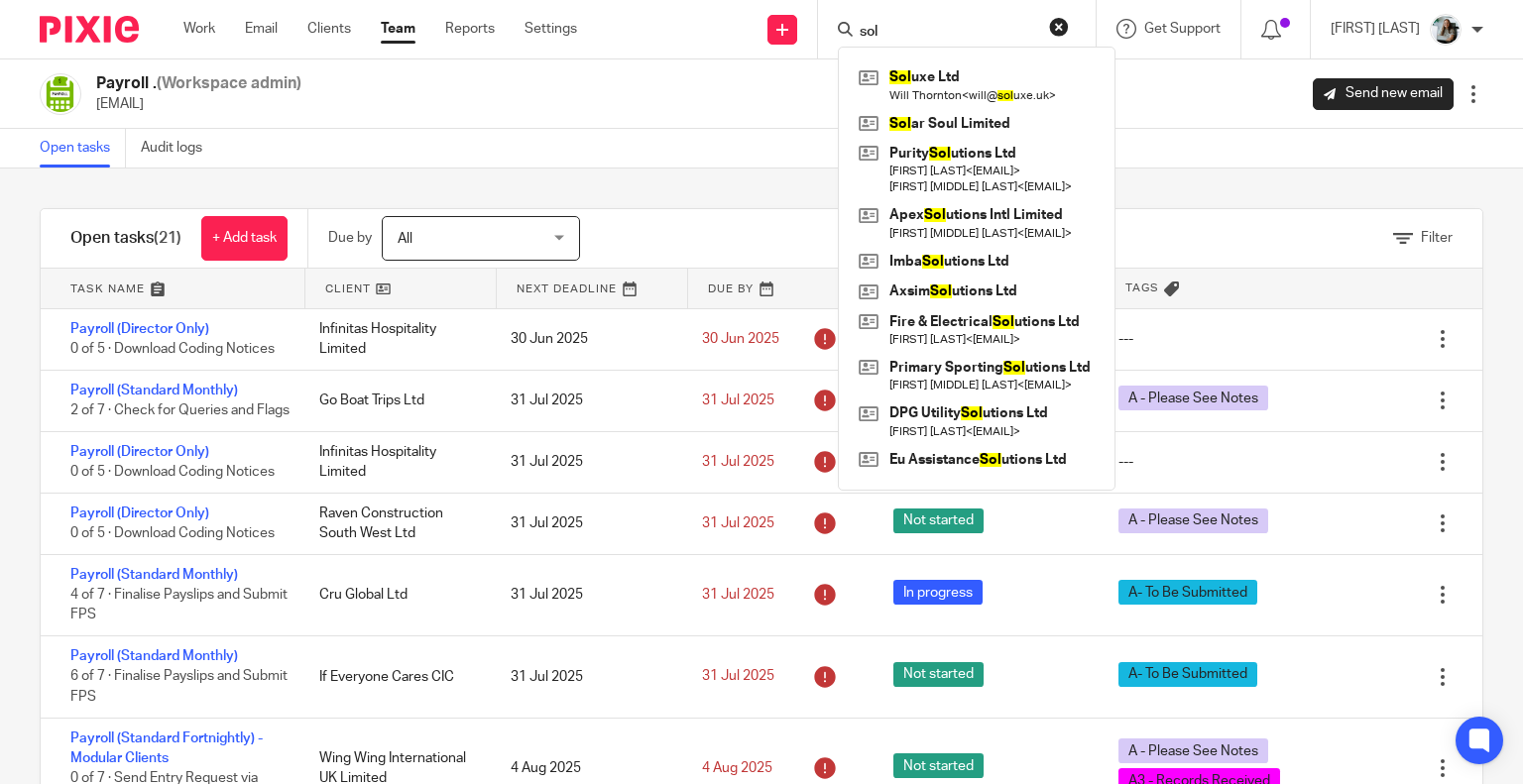 type on "sol" 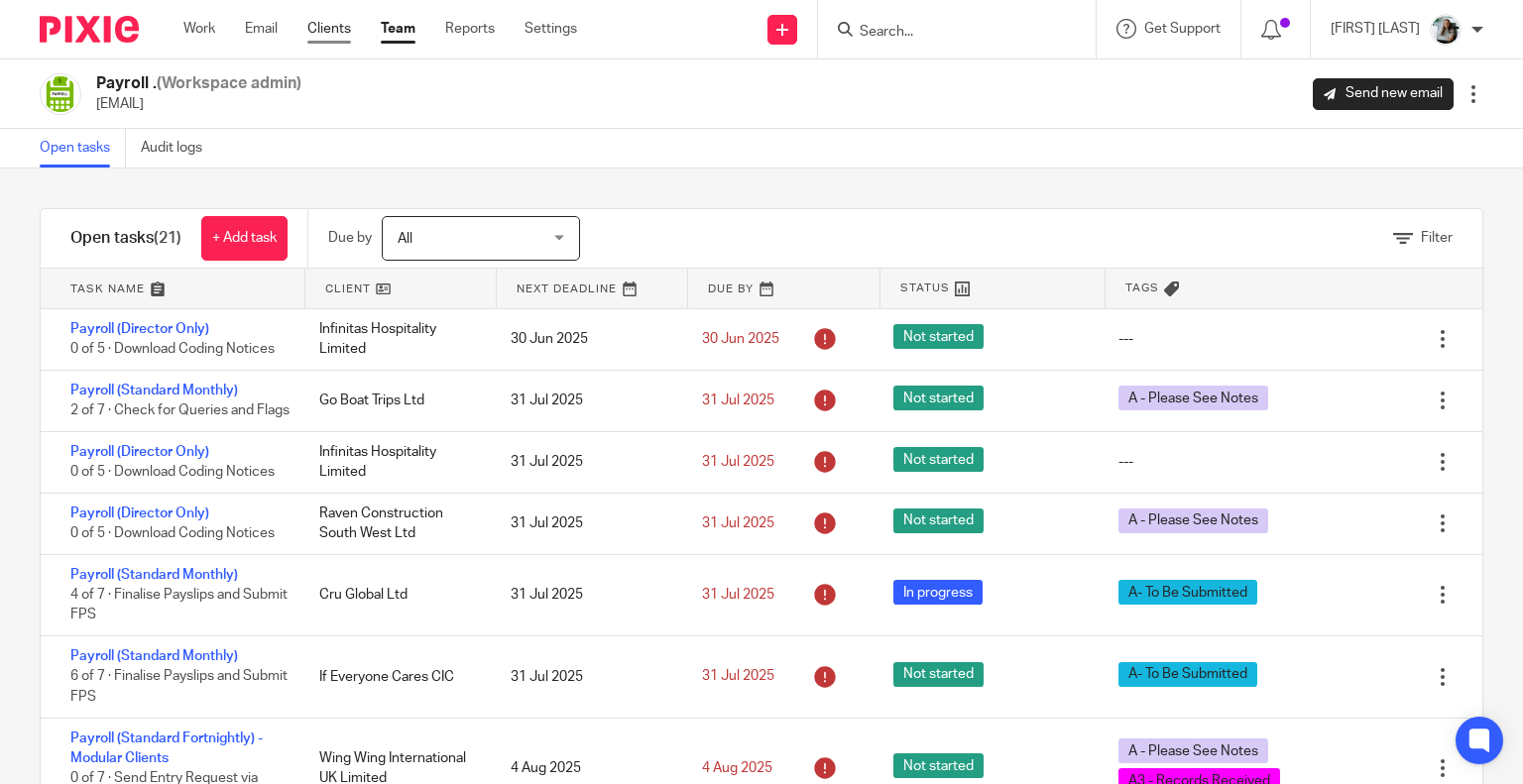 click on "Clients" at bounding box center (329, 29) 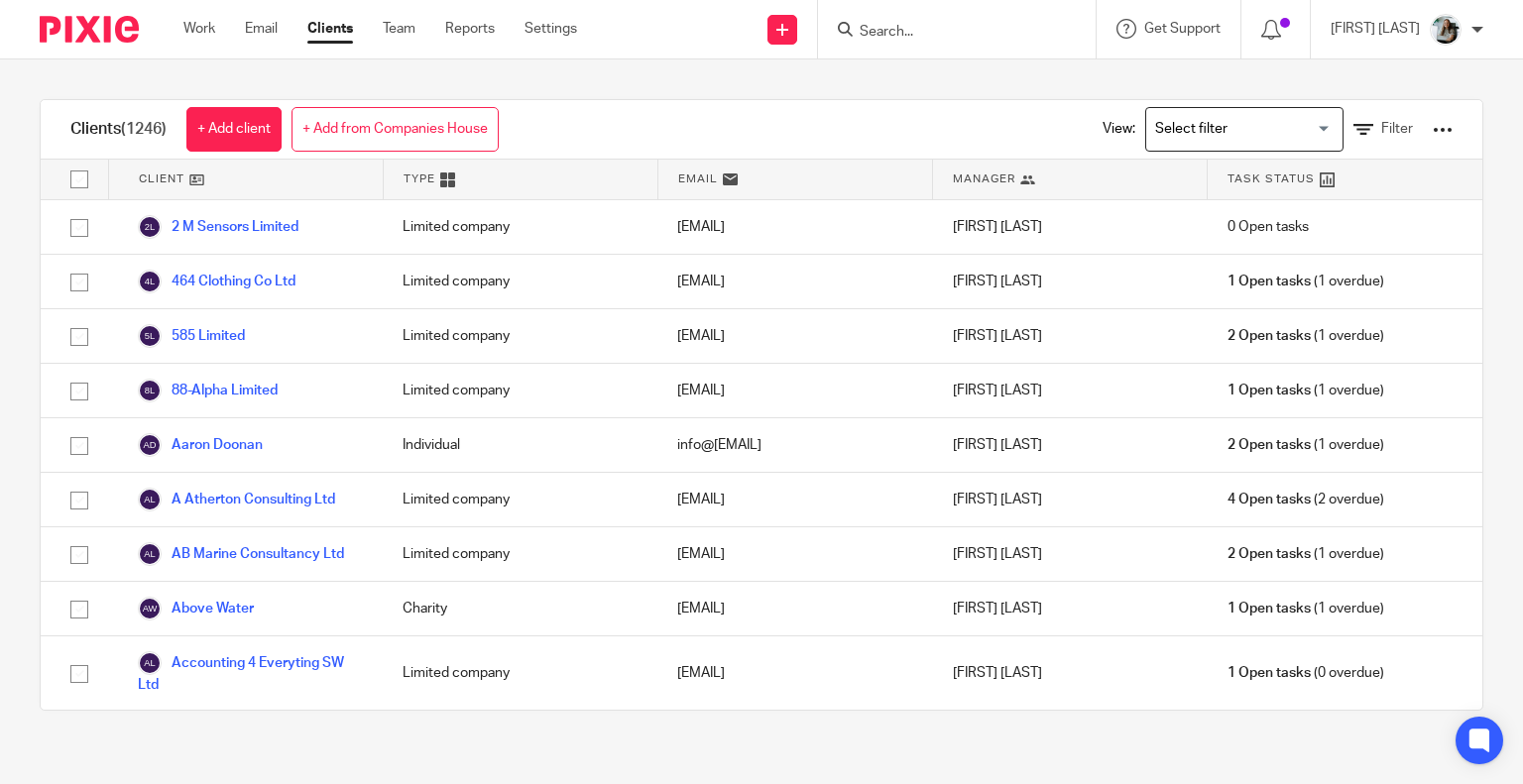 click at bounding box center [79, 179] 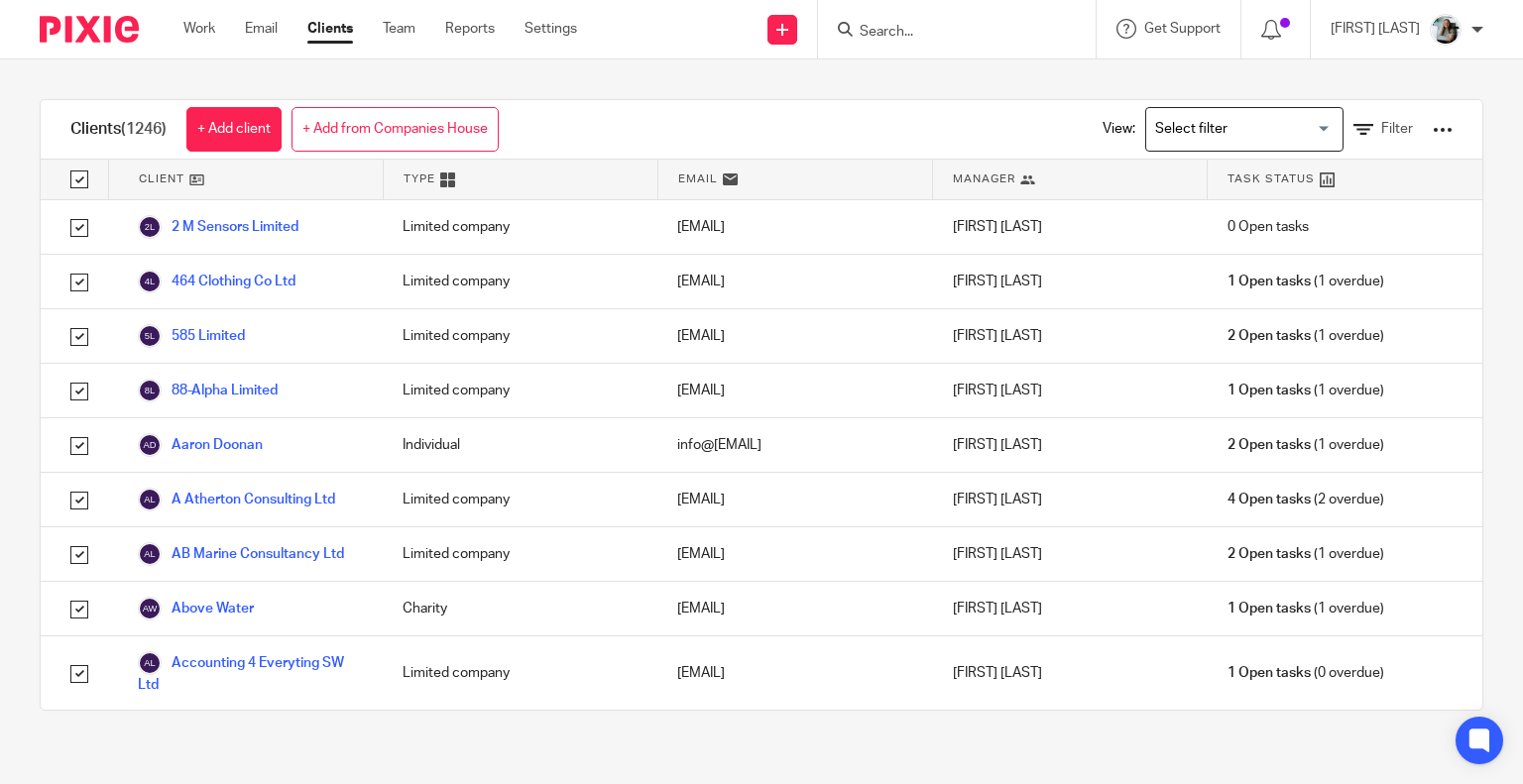 checkbox on "true" 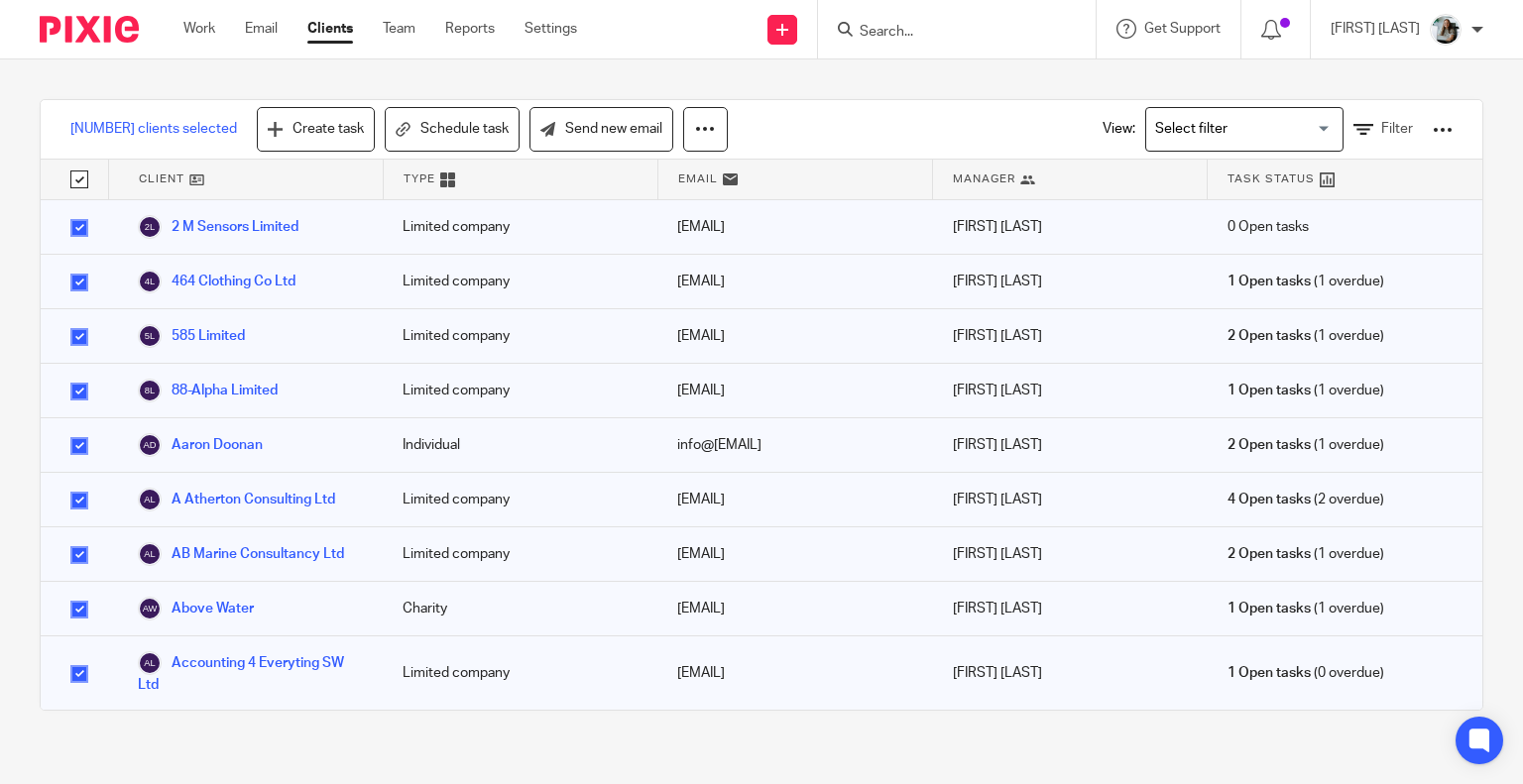 click at bounding box center [79, 179] 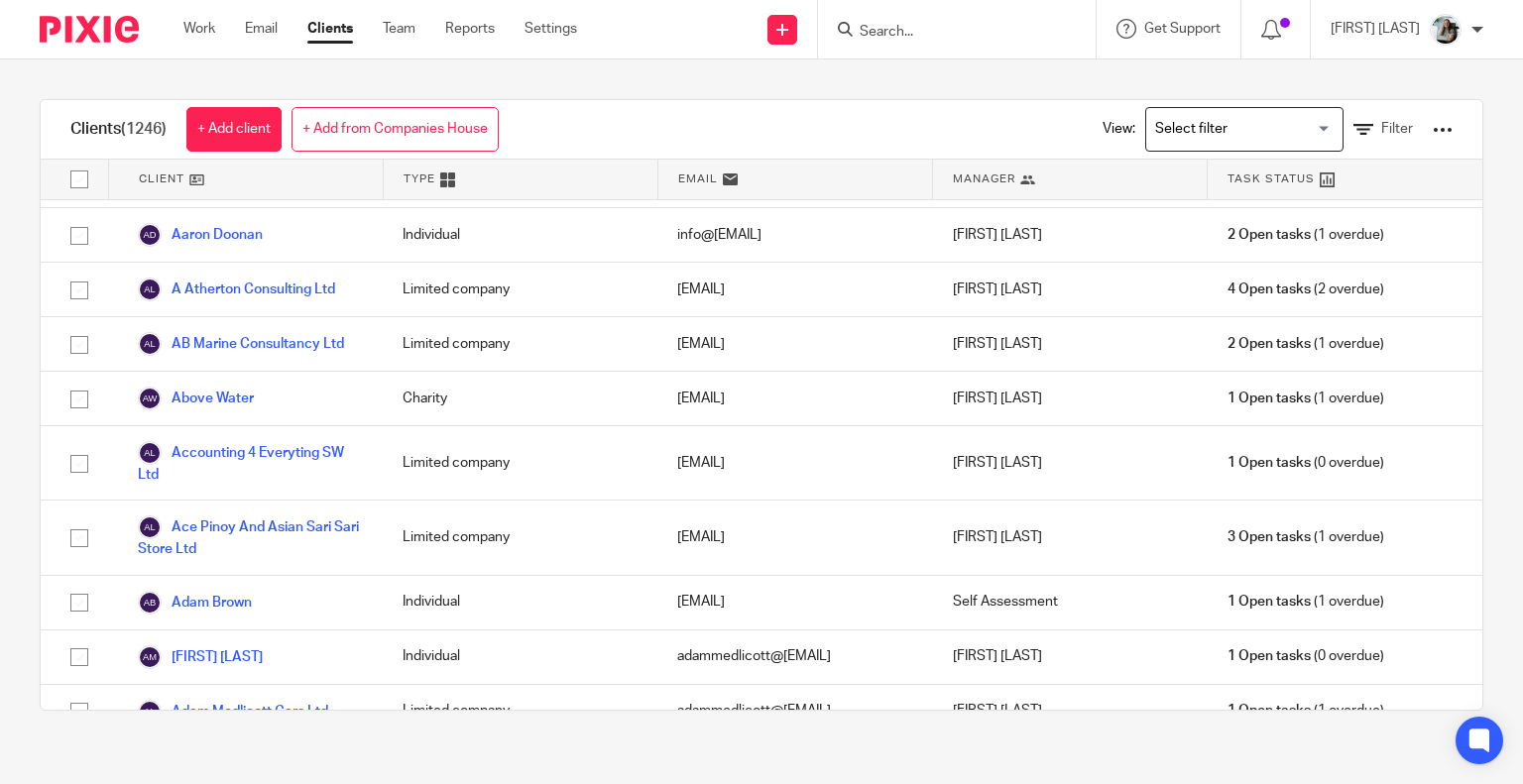 scroll, scrollTop: 0, scrollLeft: 0, axis: both 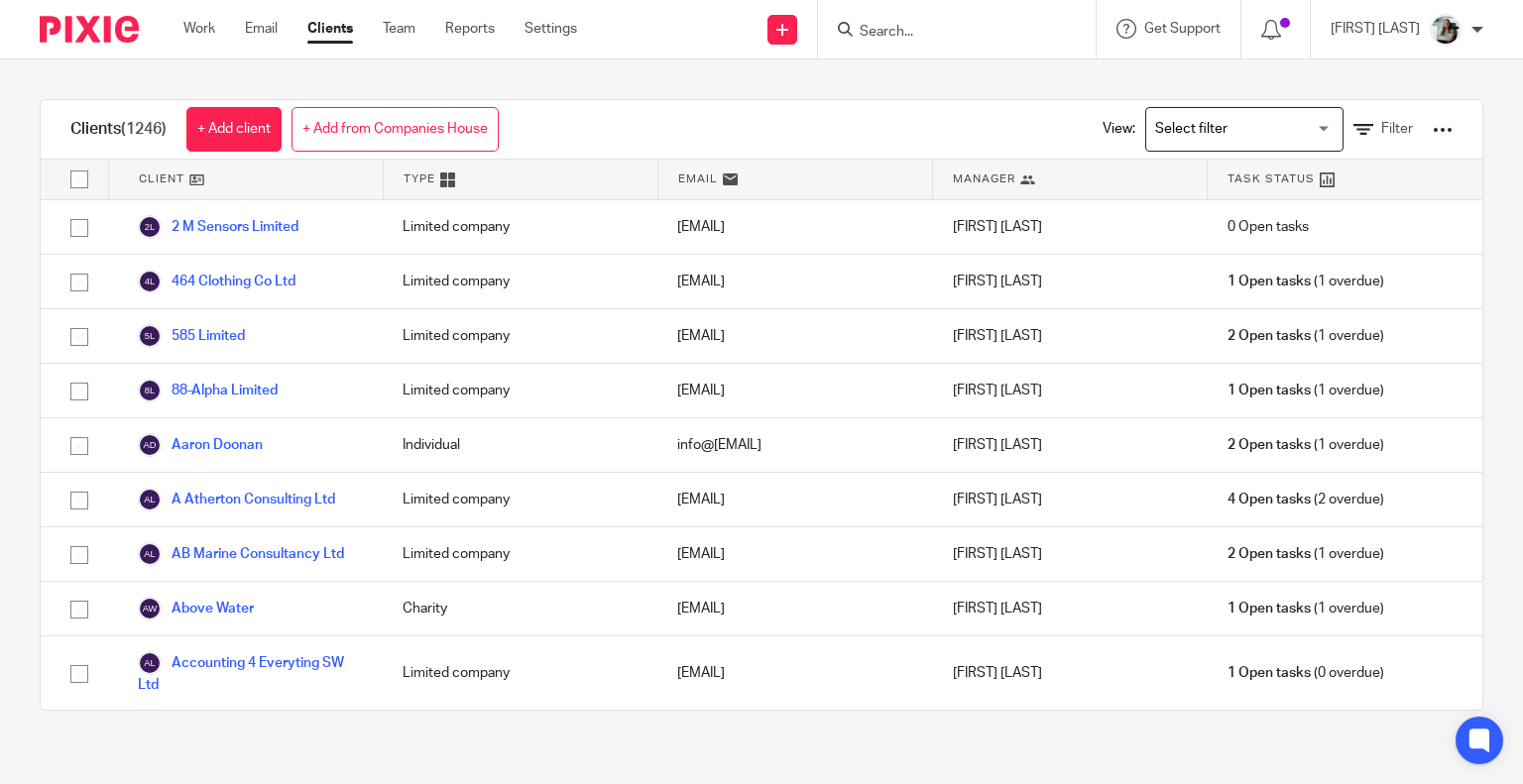 click at bounding box center [89, 29] 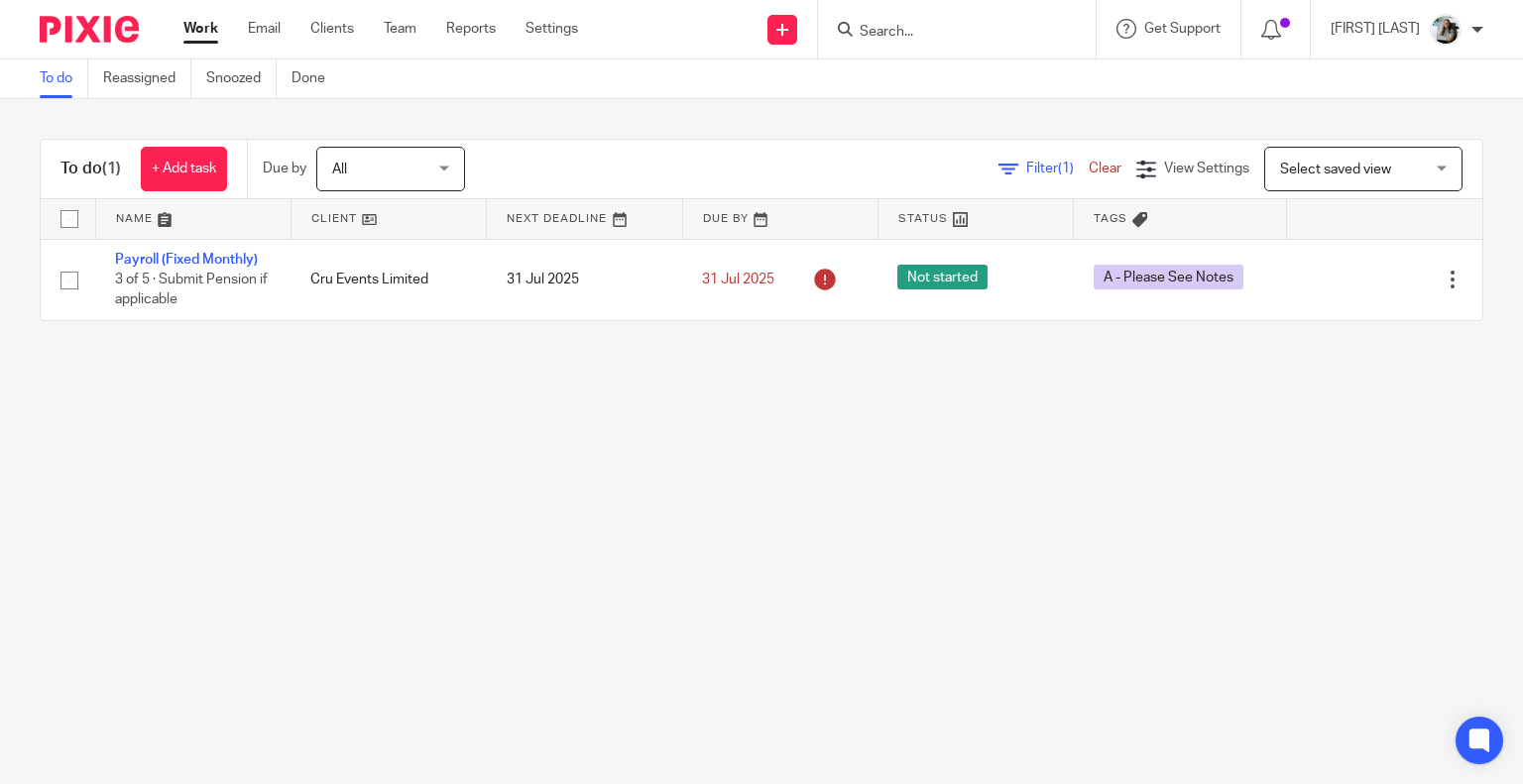 scroll, scrollTop: 0, scrollLeft: 0, axis: both 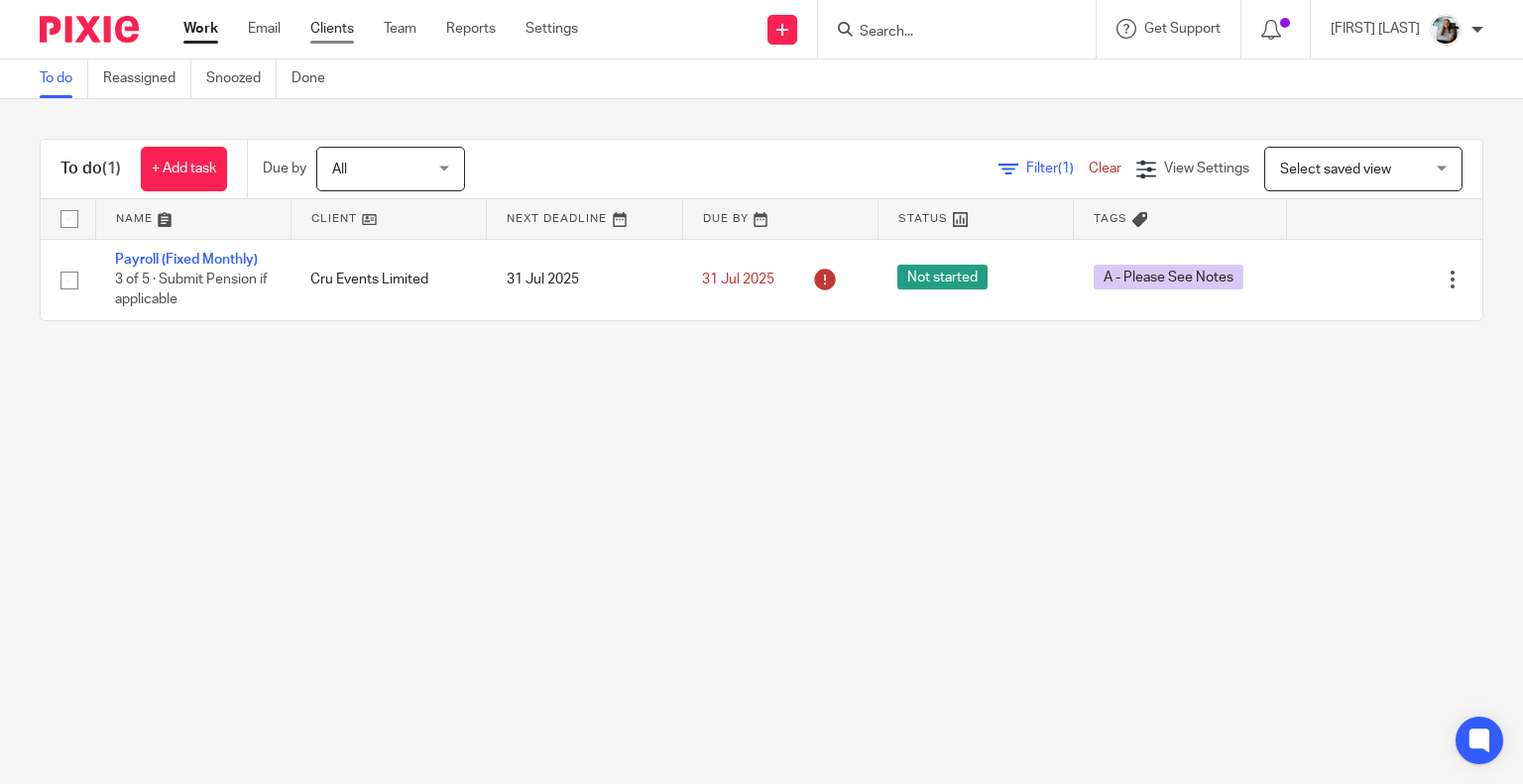 click on "Clients" at bounding box center [332, 29] 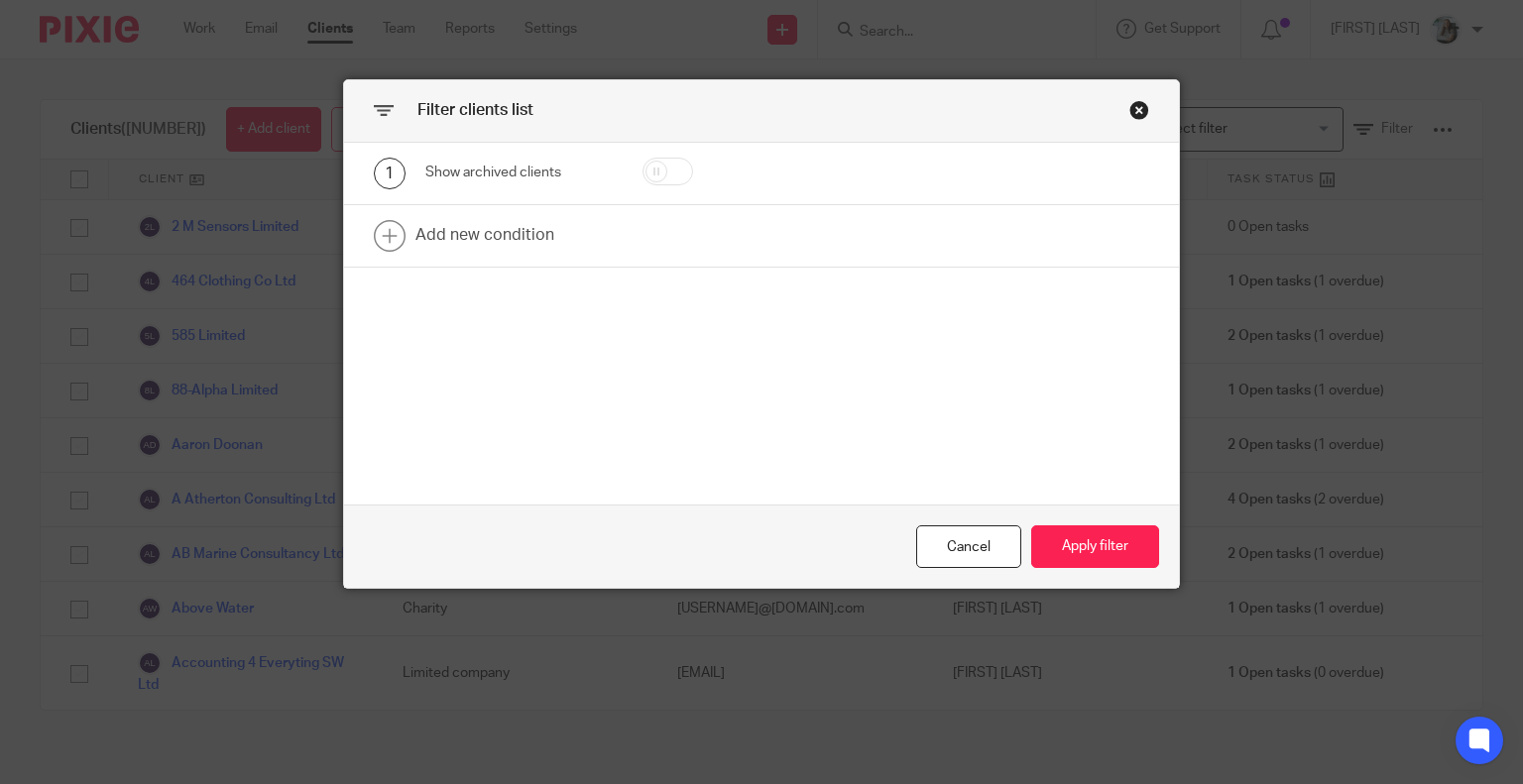 scroll, scrollTop: 0, scrollLeft: 0, axis: both 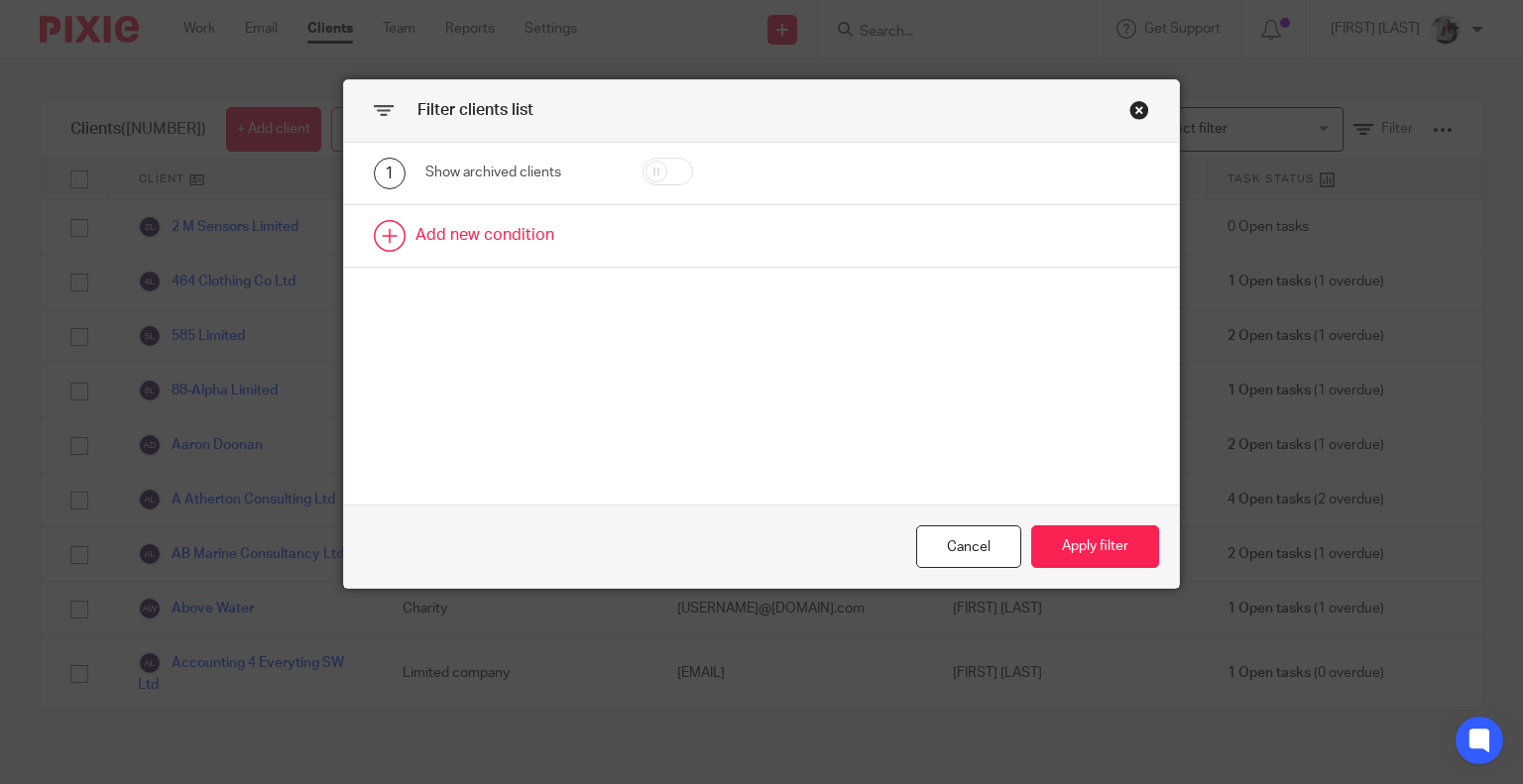 click at bounding box center (762, 236) 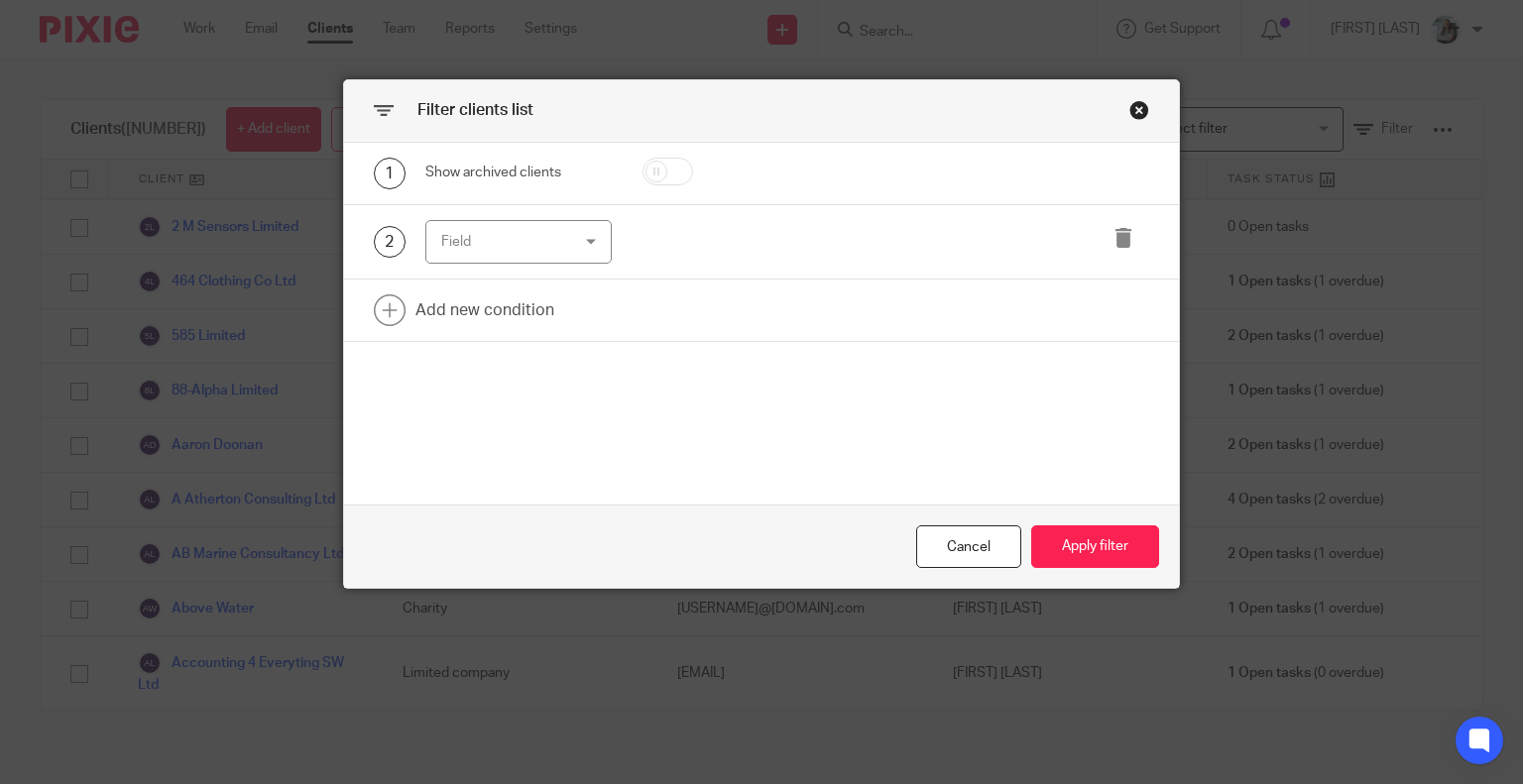 click on "Field" at bounding box center [509, 242] 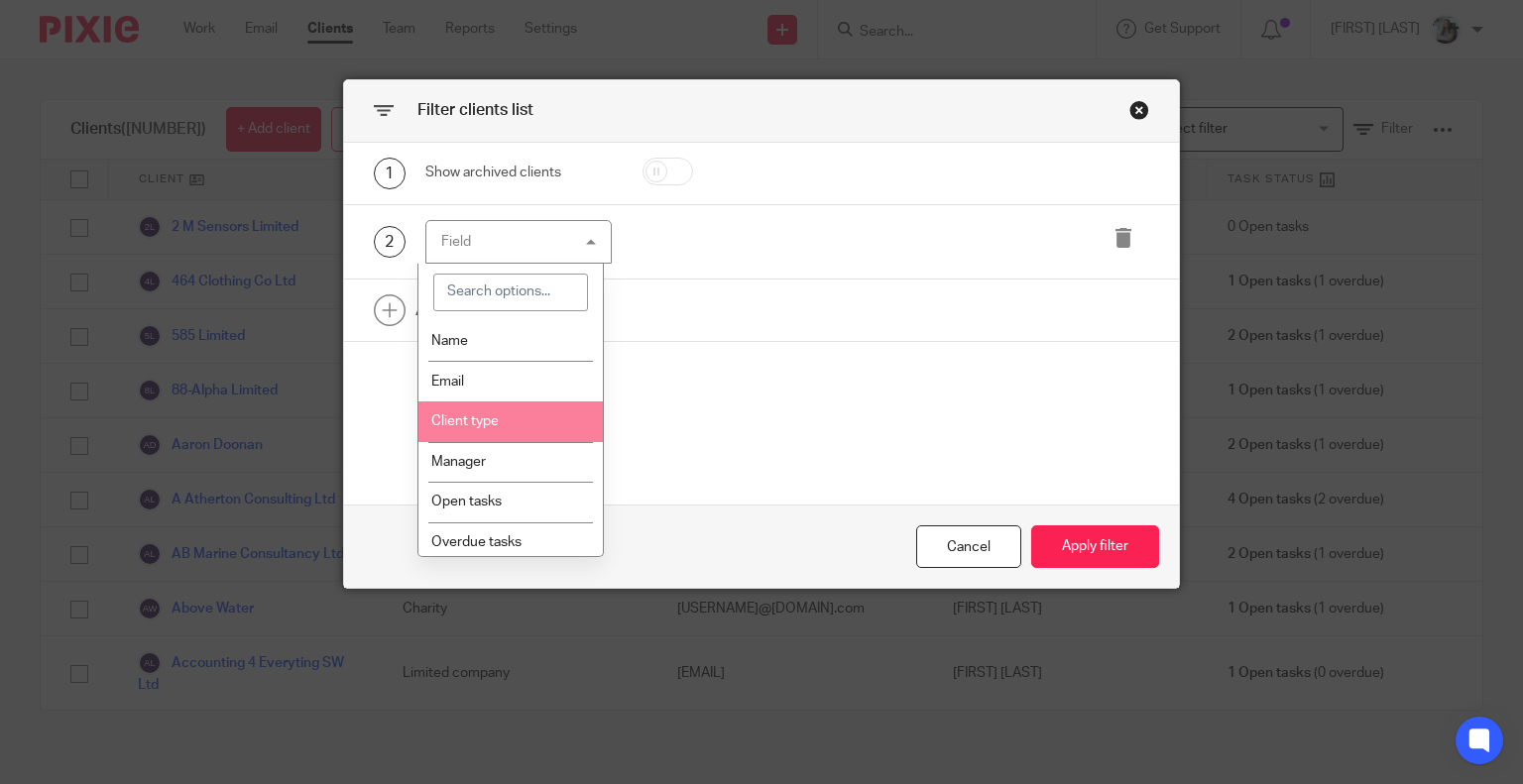 click on "Client type" at bounding box center (511, 421) 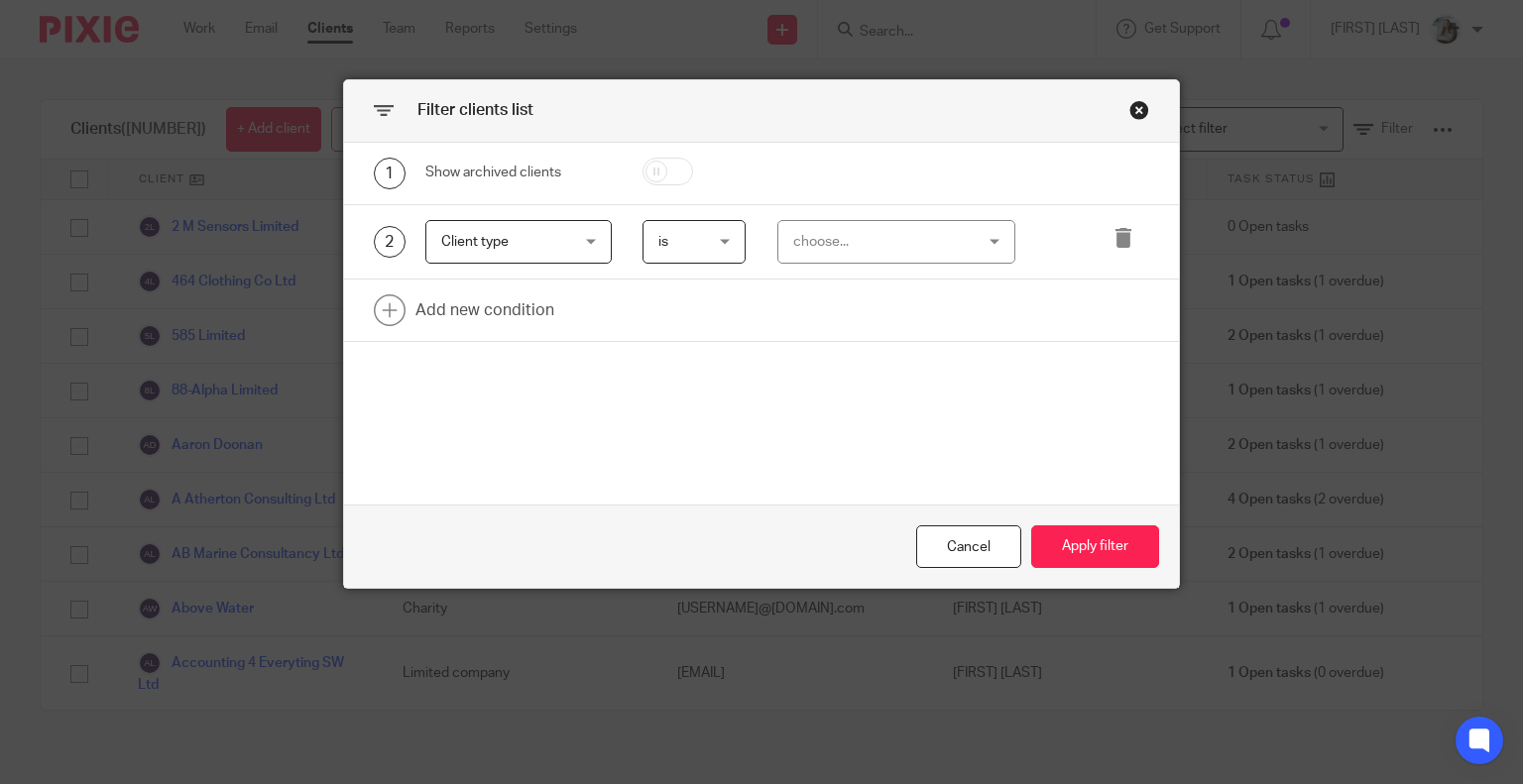 click on "choose..." at bounding box center (881, 242) 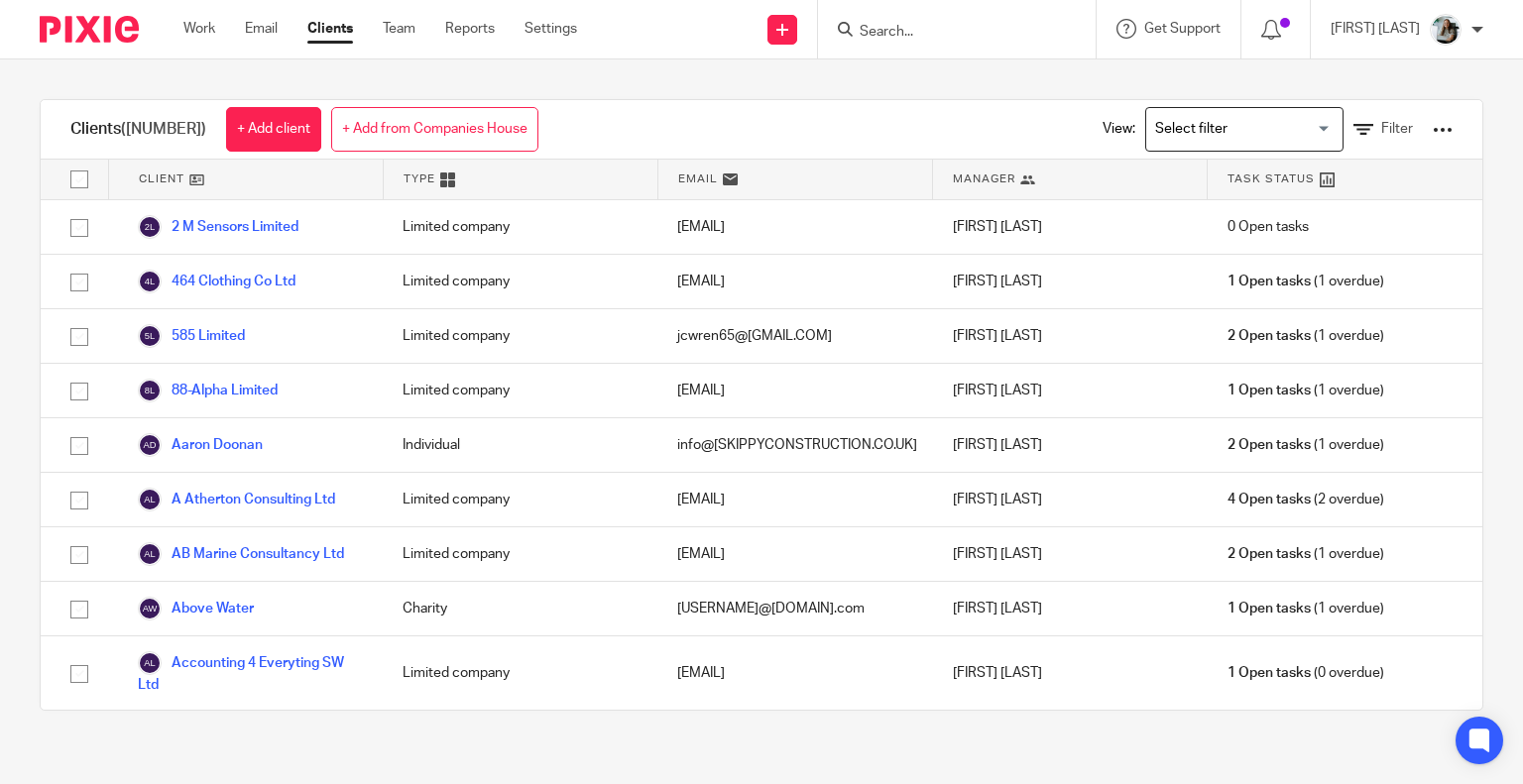 click at bounding box center (947, 33) 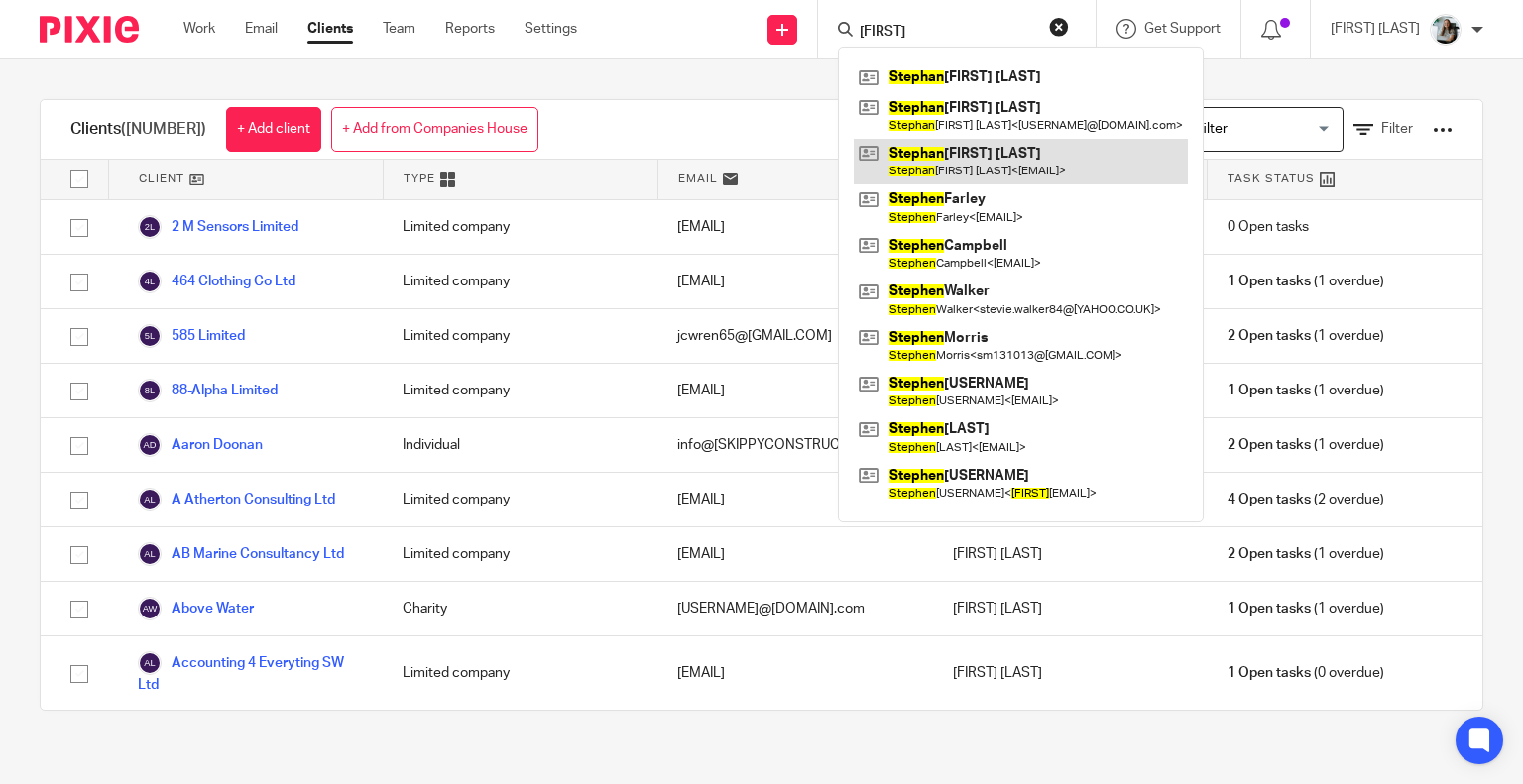 type on "[FIRST]" 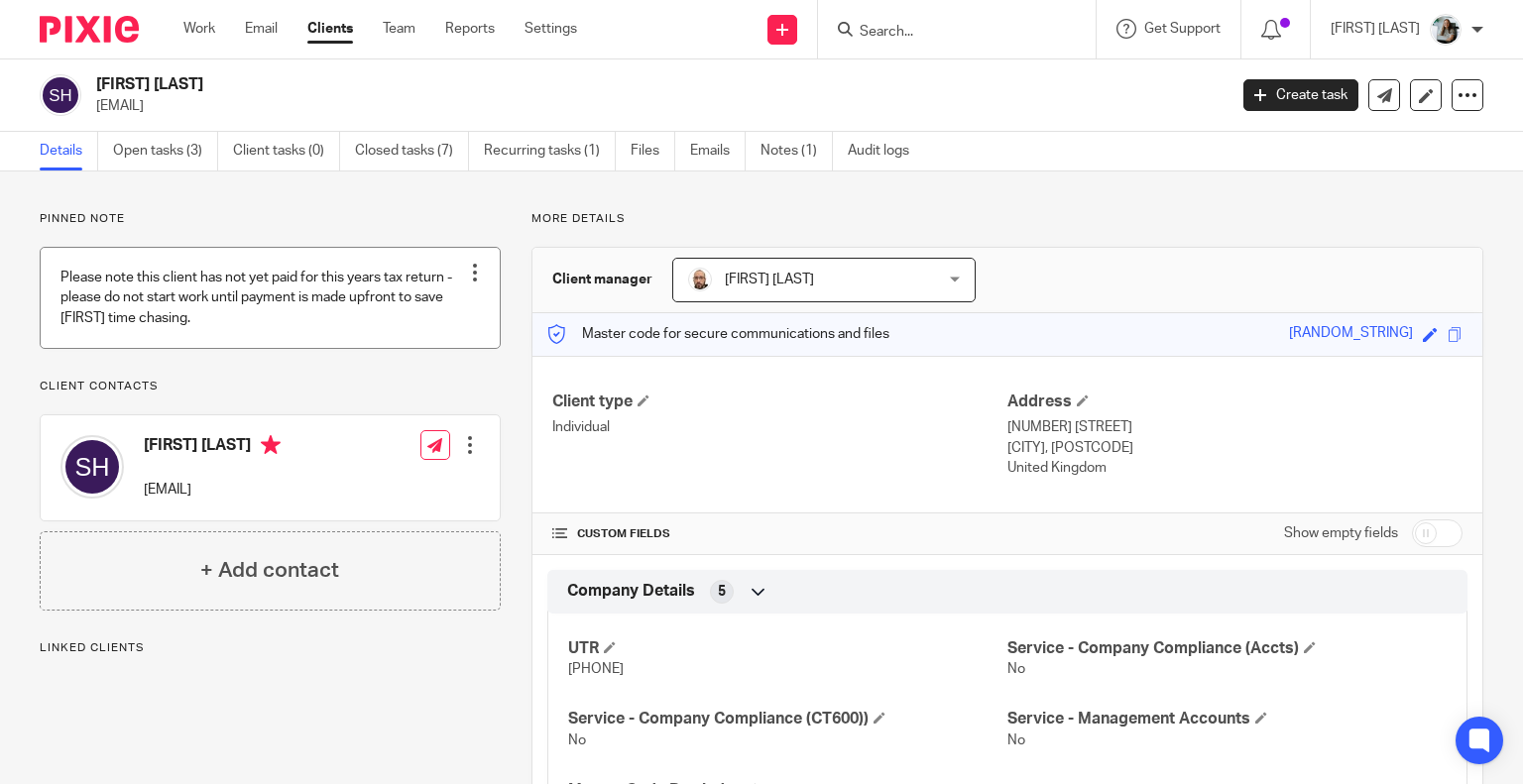 scroll, scrollTop: 0, scrollLeft: 0, axis: both 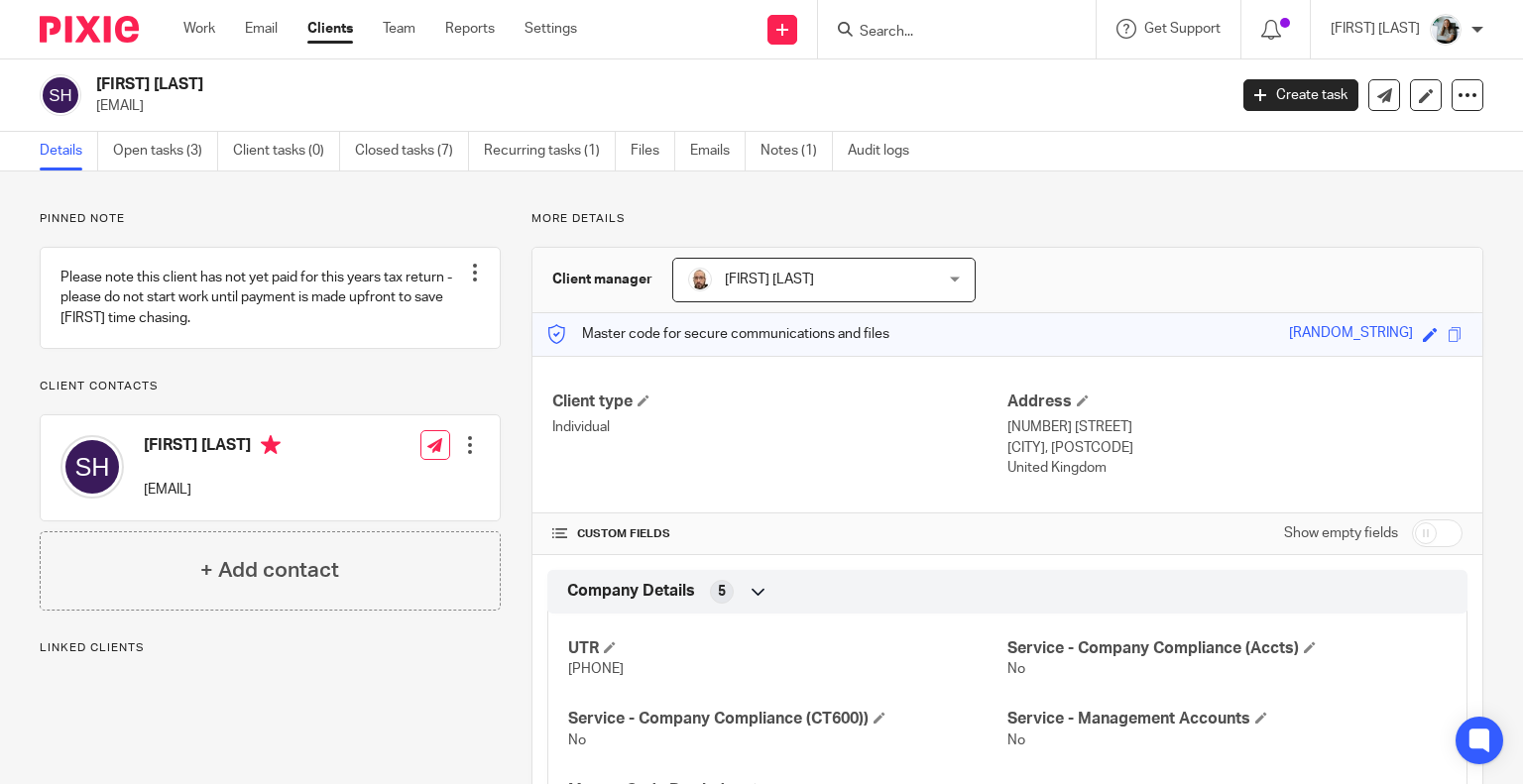 click at bounding box center (947, 33) 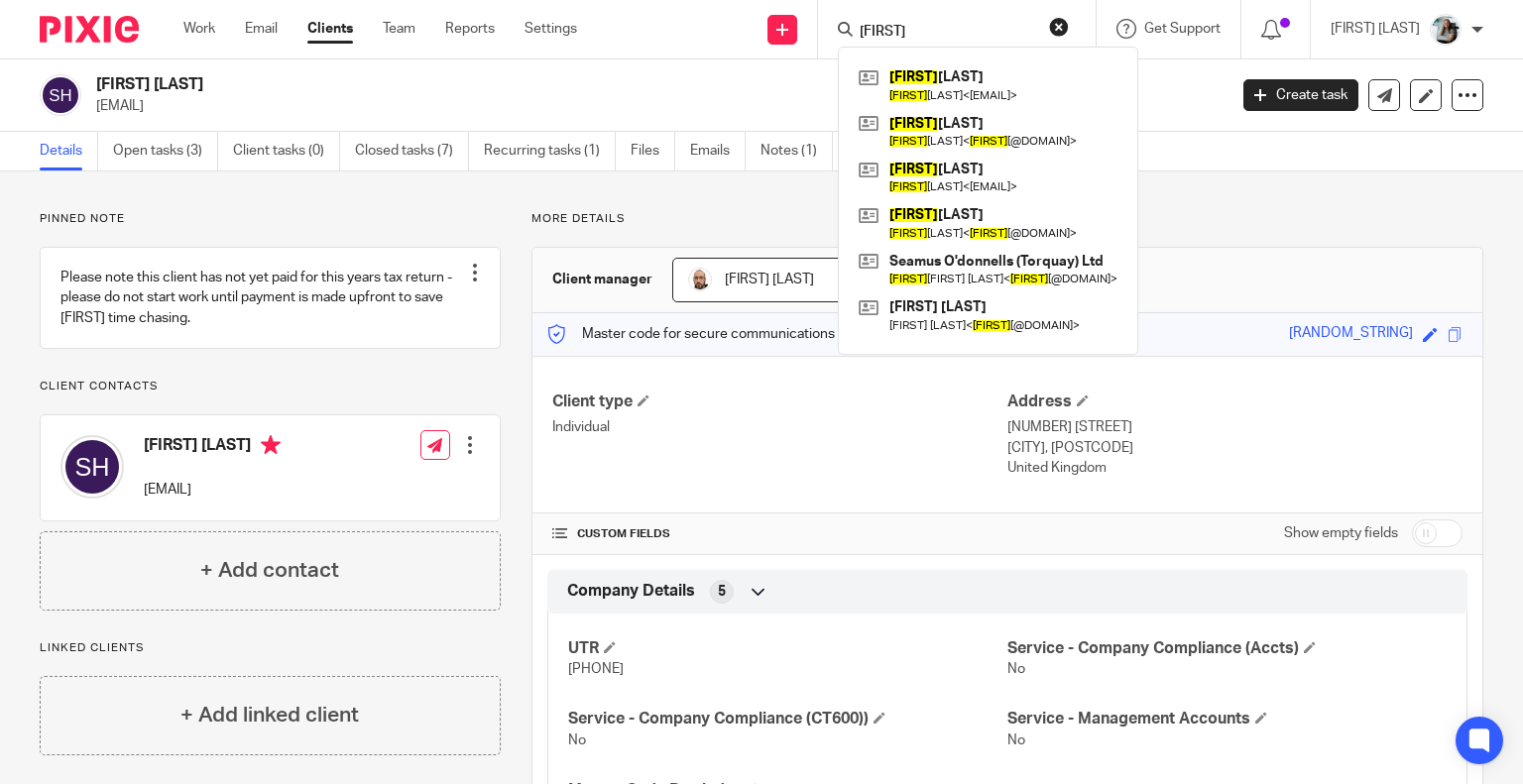 type on "lesley" 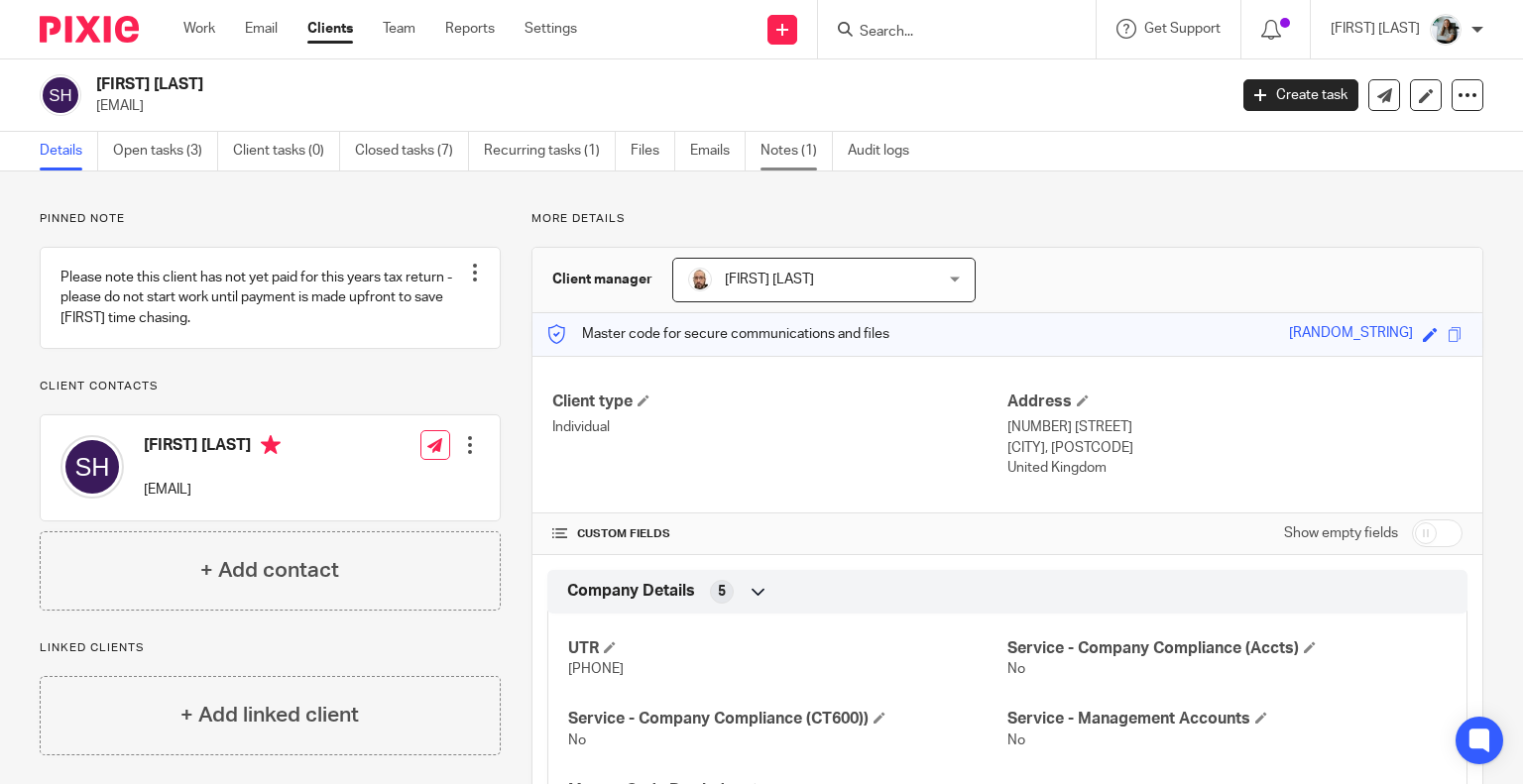 click on "Notes (1)" at bounding box center [796, 151] 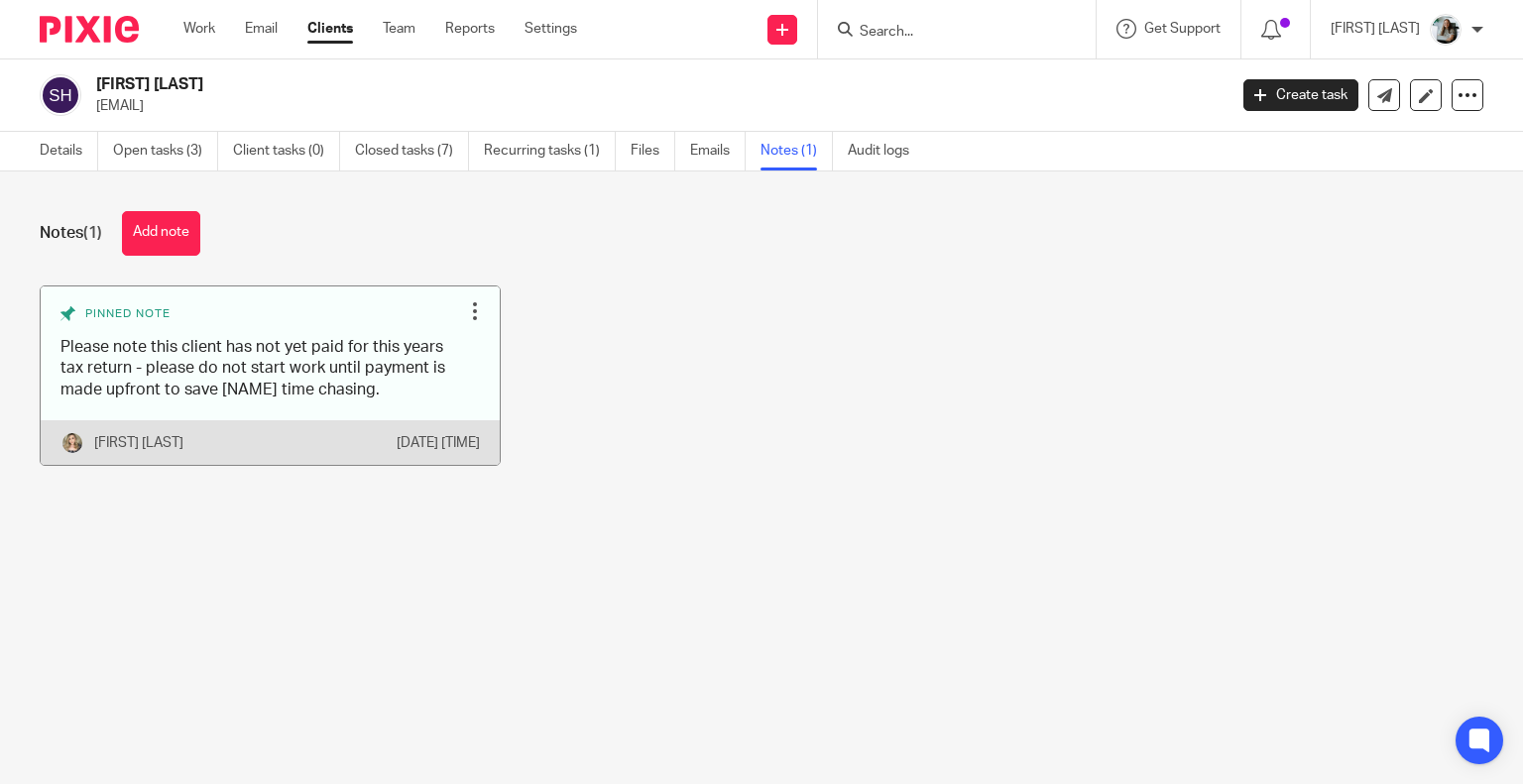 scroll, scrollTop: 0, scrollLeft: 0, axis: both 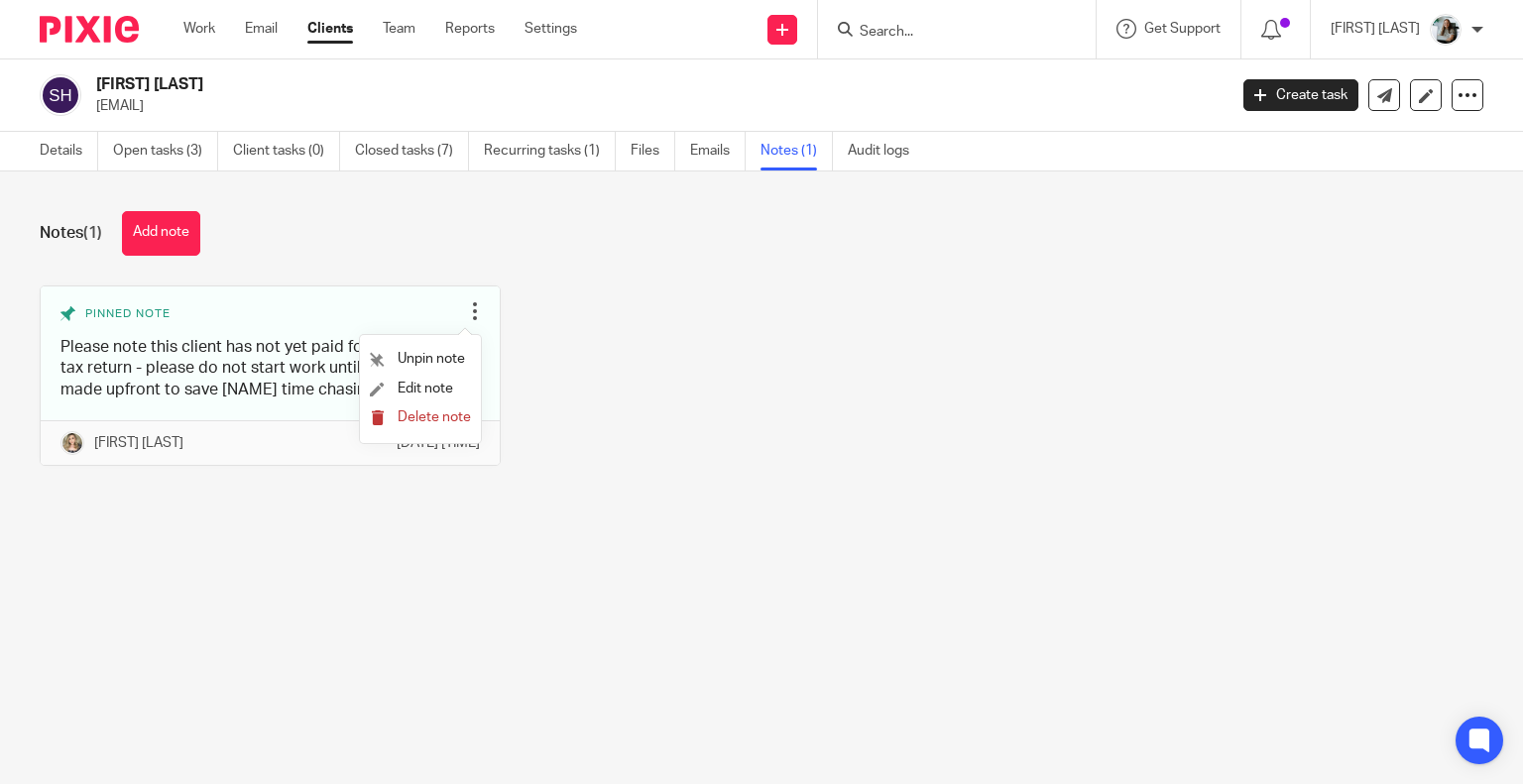 click on "Delete note" at bounding box center (434, 417) 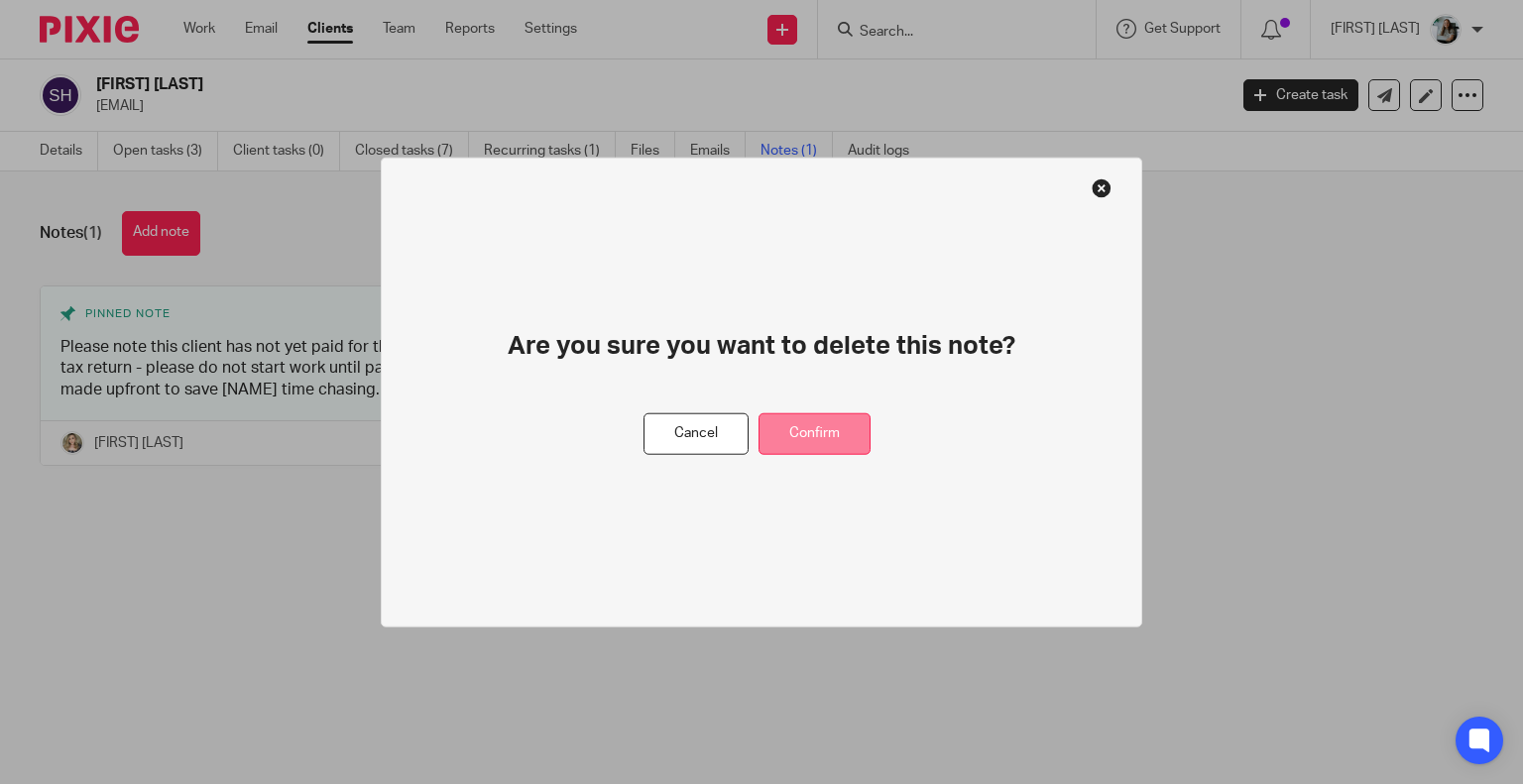 click on "Confirm" at bounding box center [814, 433] 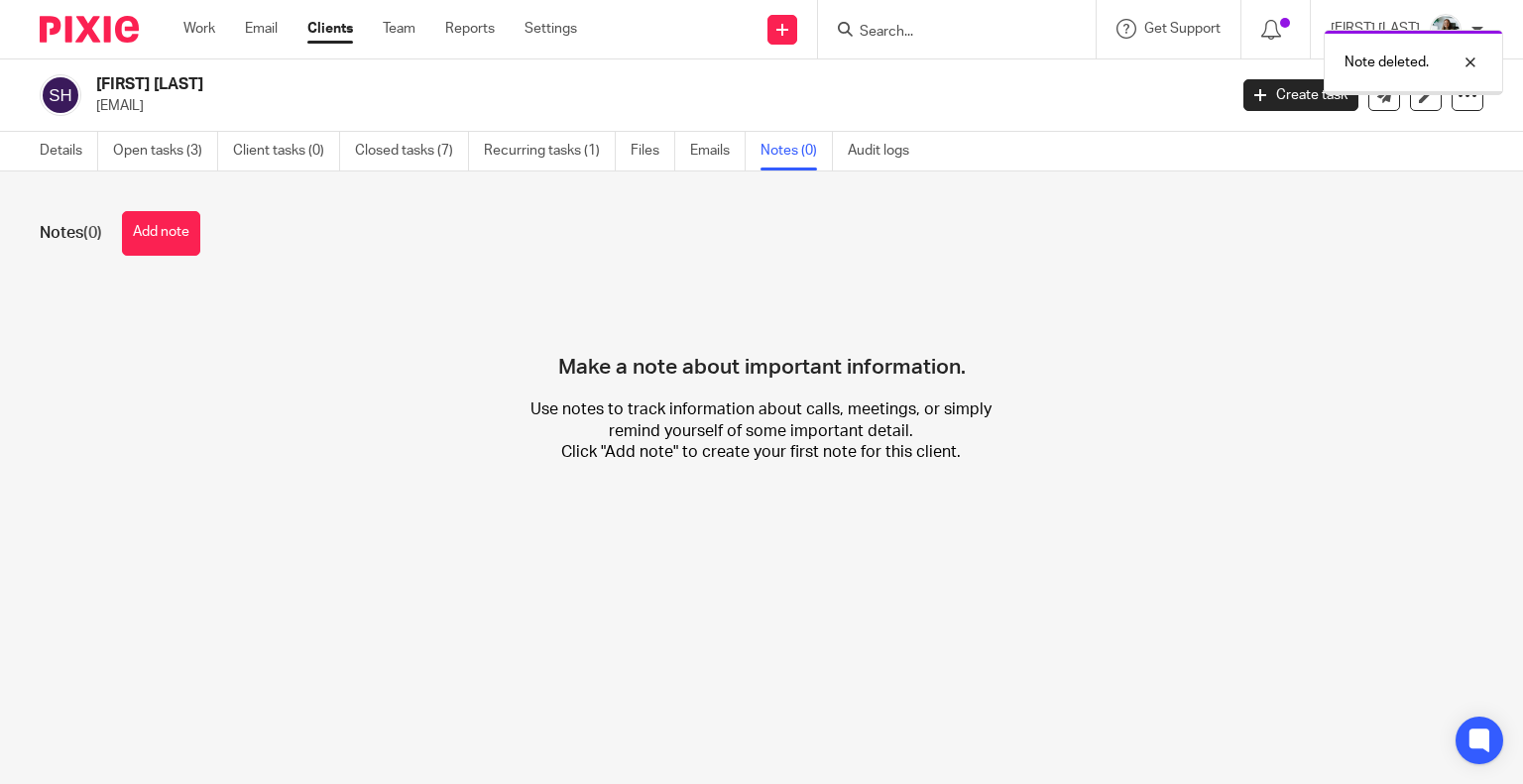 scroll, scrollTop: 0, scrollLeft: 0, axis: both 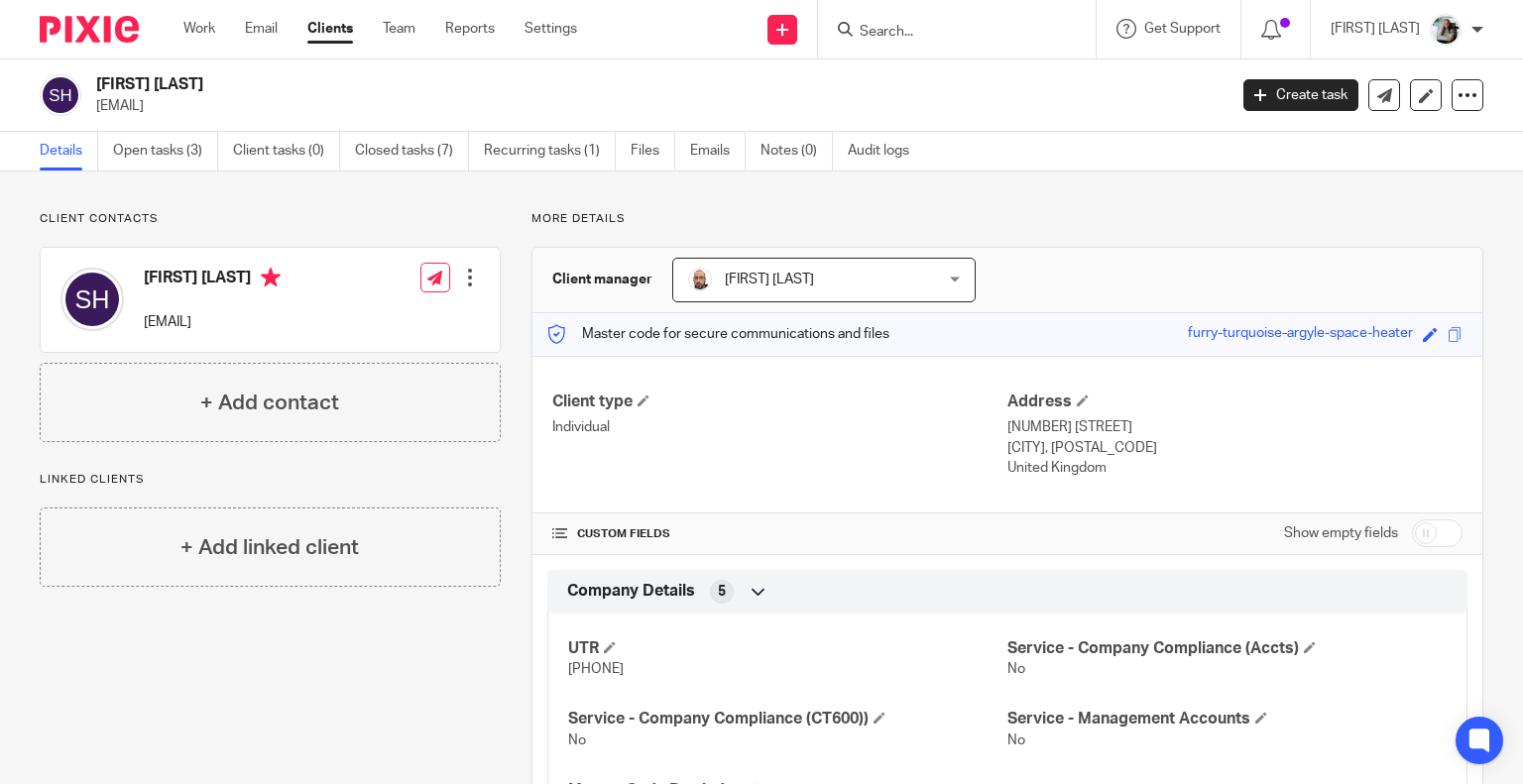 click at bounding box center [89, 29] 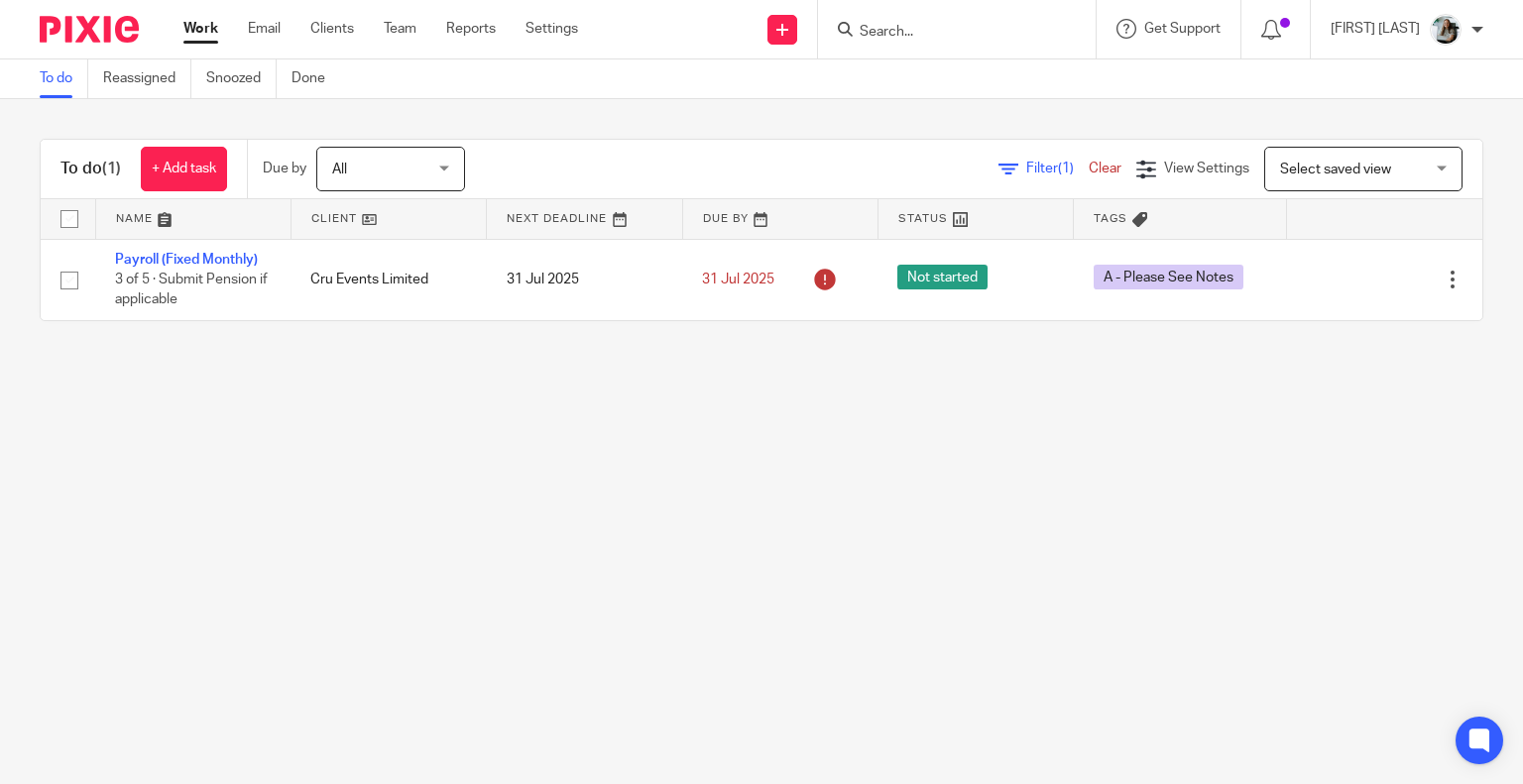 scroll, scrollTop: 0, scrollLeft: 0, axis: both 